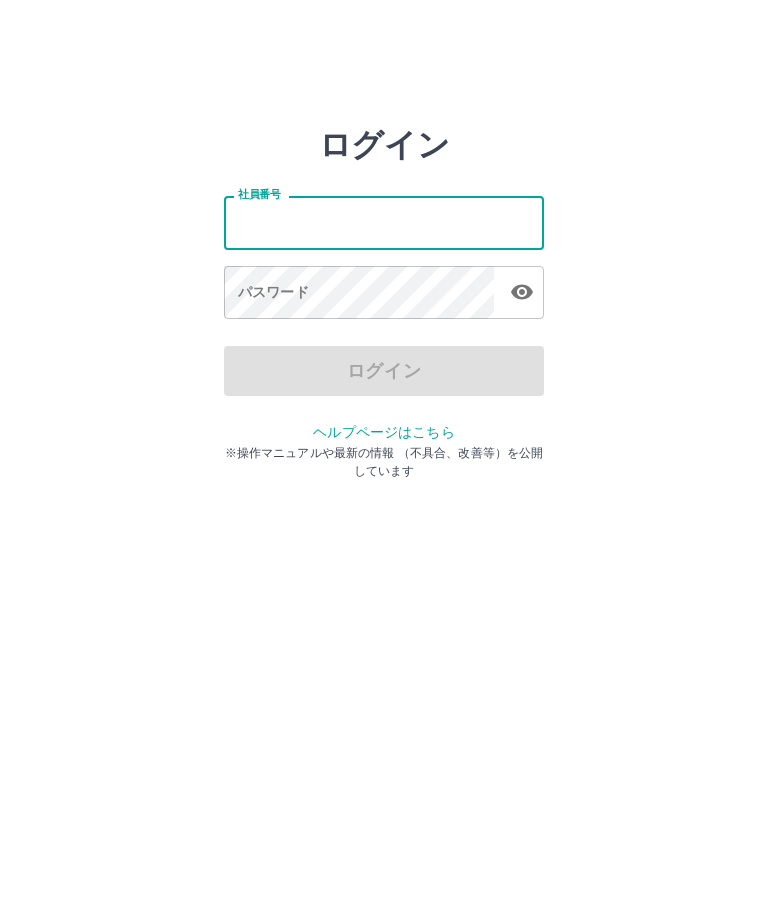 scroll, scrollTop: 0, scrollLeft: 0, axis: both 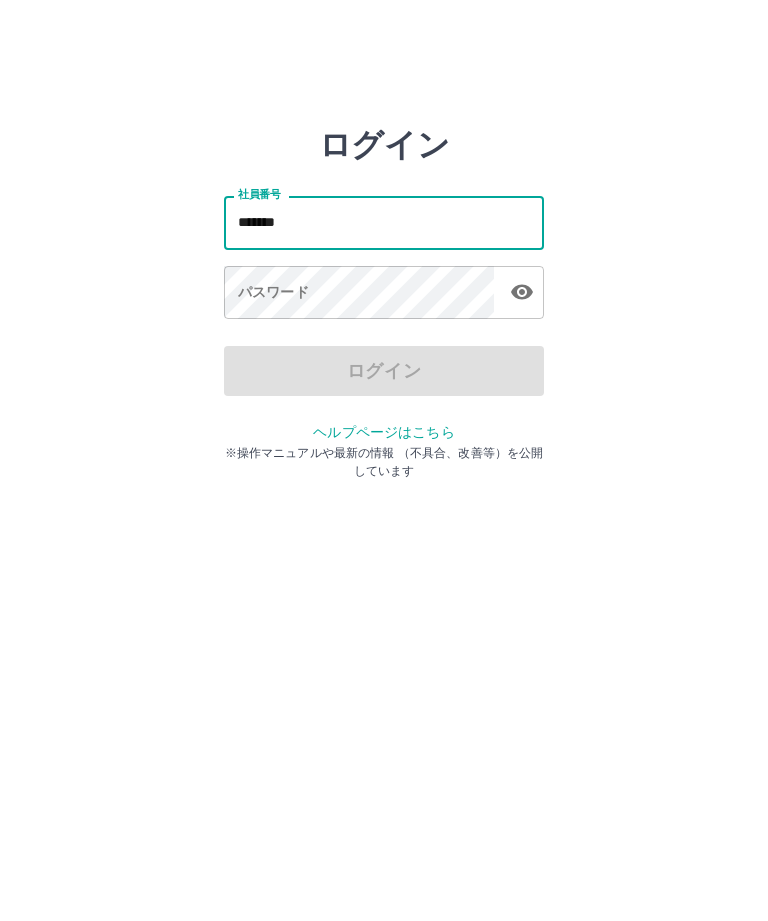 type on "*******" 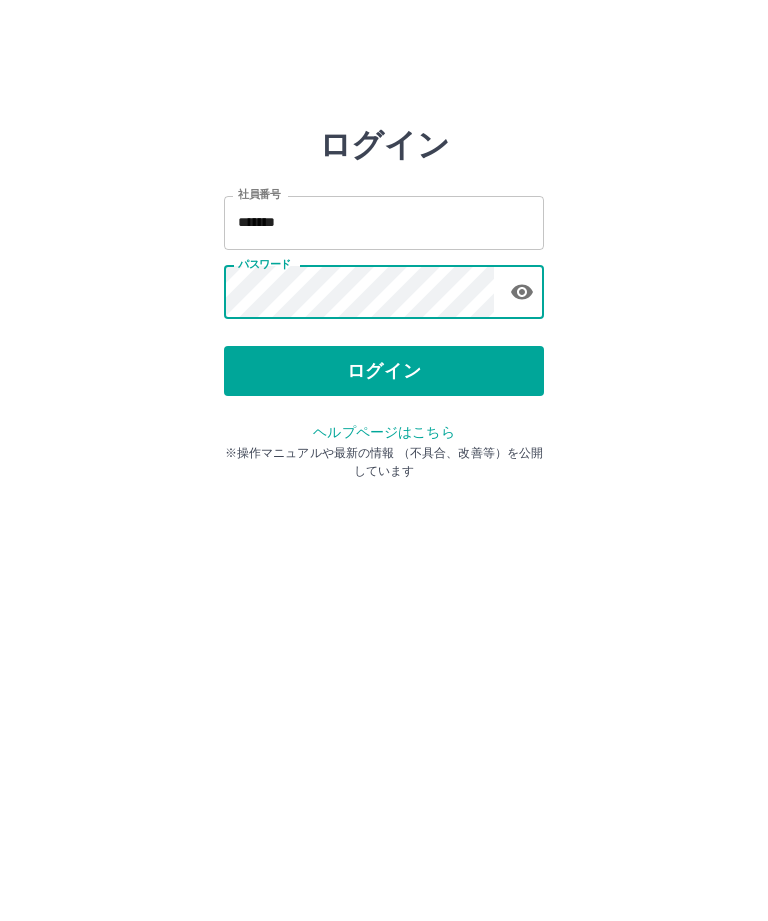 click on "ログイン" at bounding box center (384, 371) 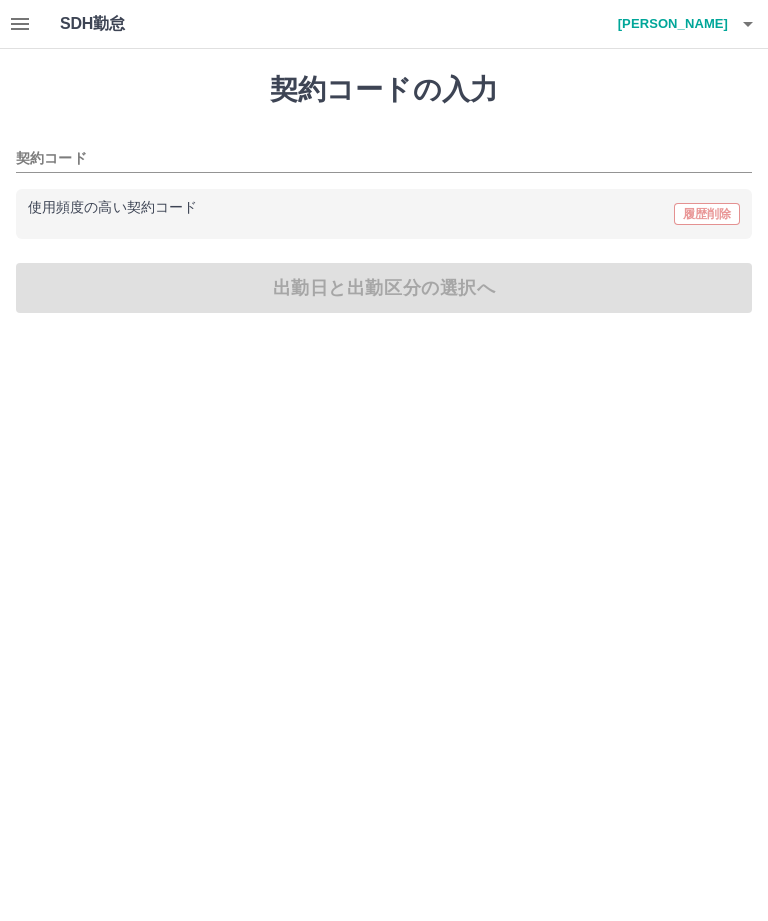 scroll, scrollTop: 0, scrollLeft: 0, axis: both 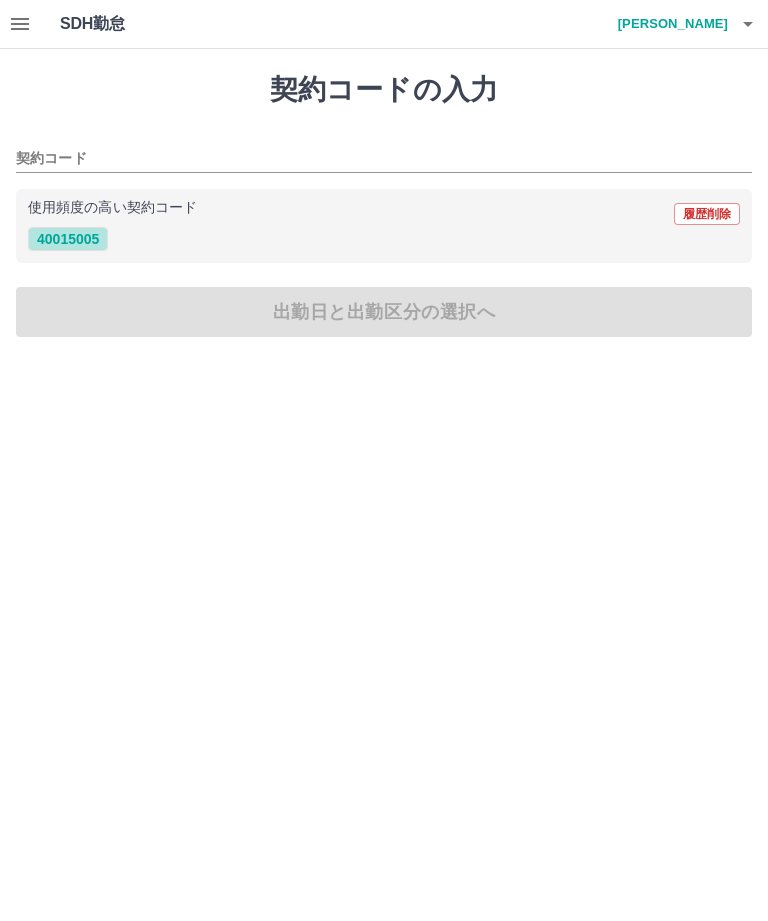 click on "40015005" at bounding box center [68, 239] 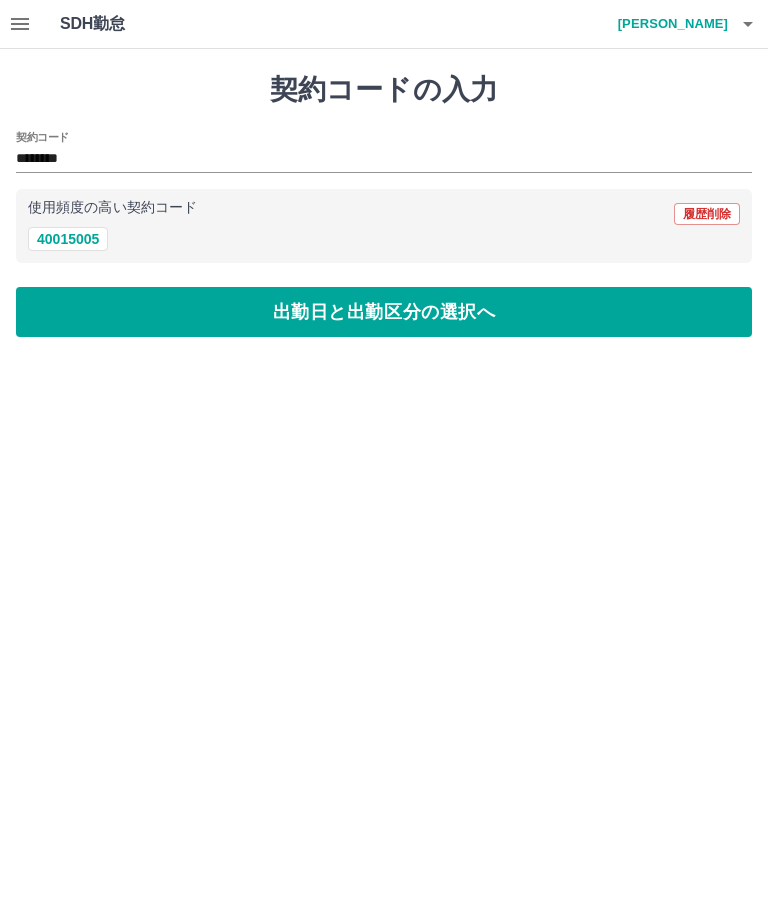 click on "出勤日と出勤区分の選択へ" at bounding box center [384, 312] 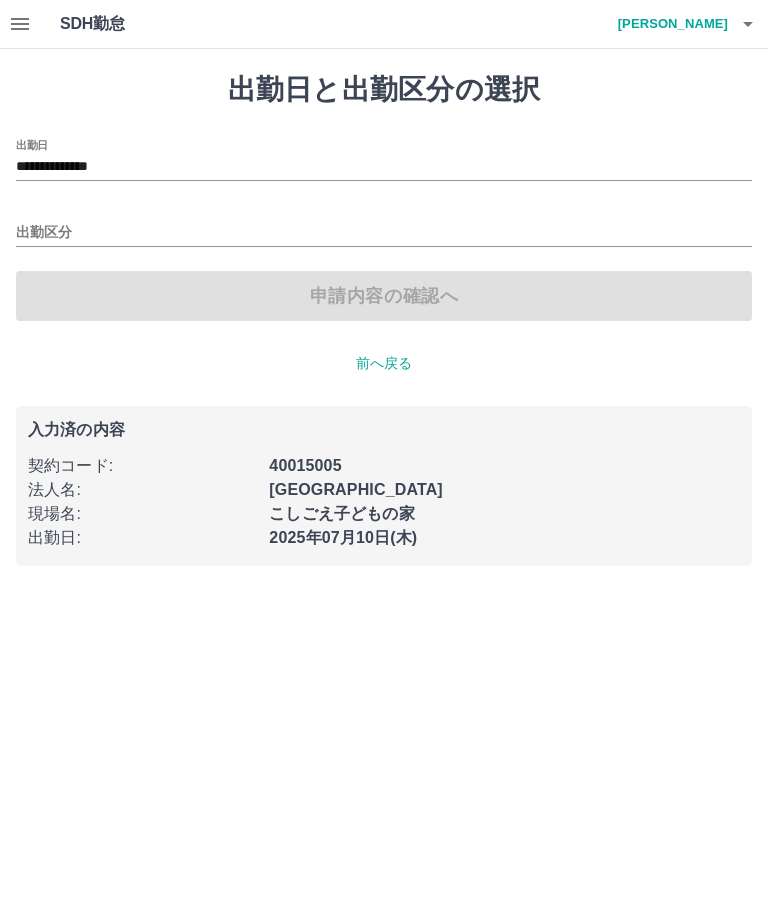 click on "出勤区分" at bounding box center [384, 233] 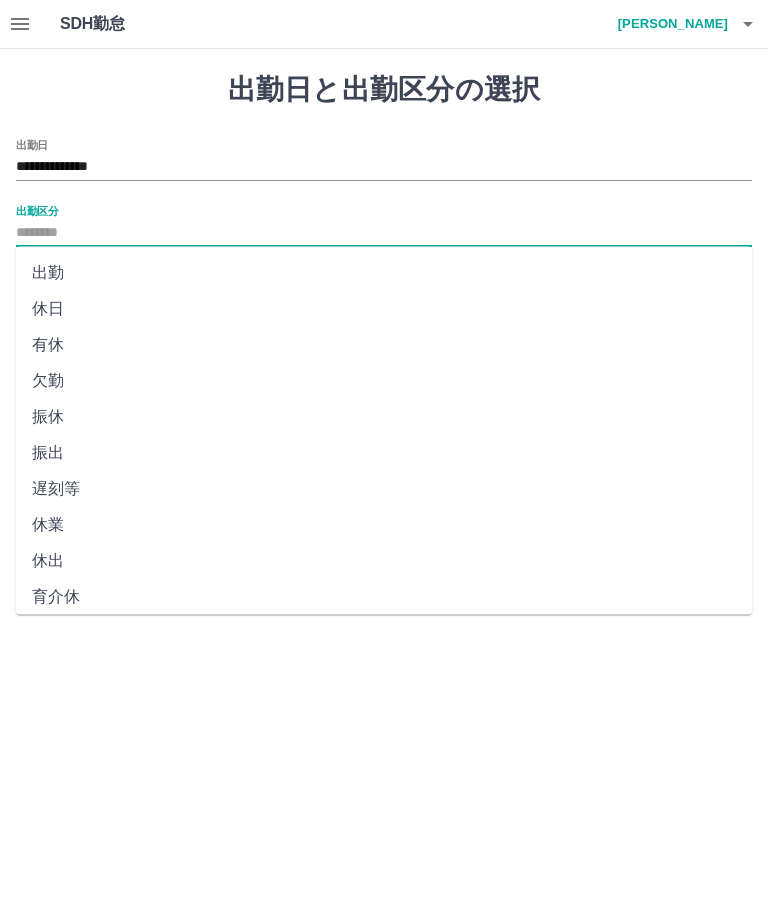 click on "出勤" at bounding box center (384, 273) 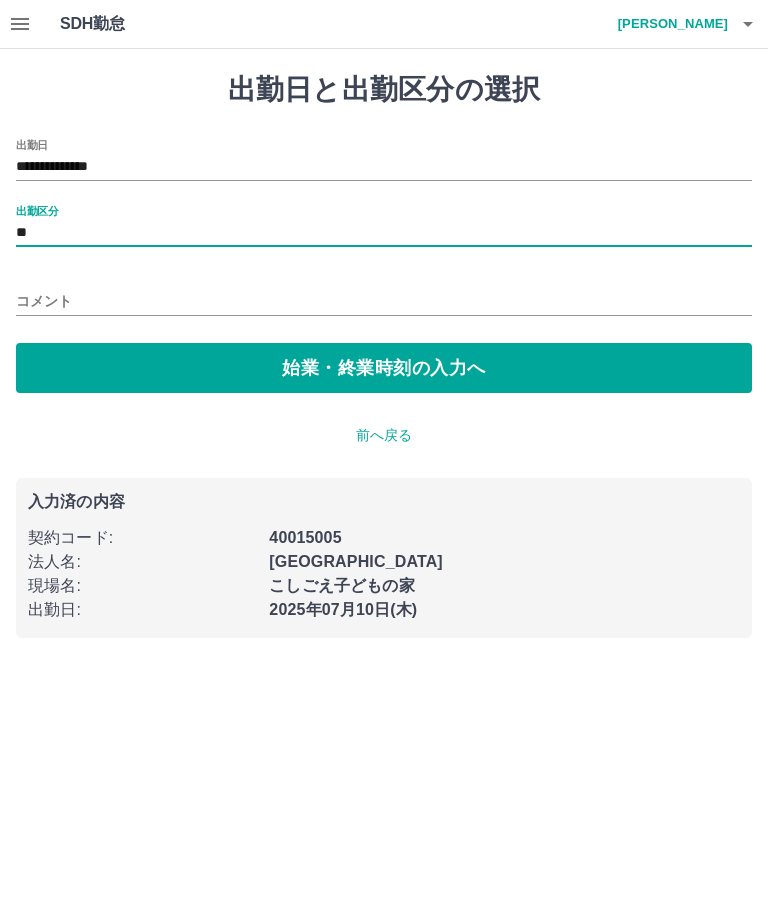 click on "始業・終業時刻の入力へ" at bounding box center (384, 368) 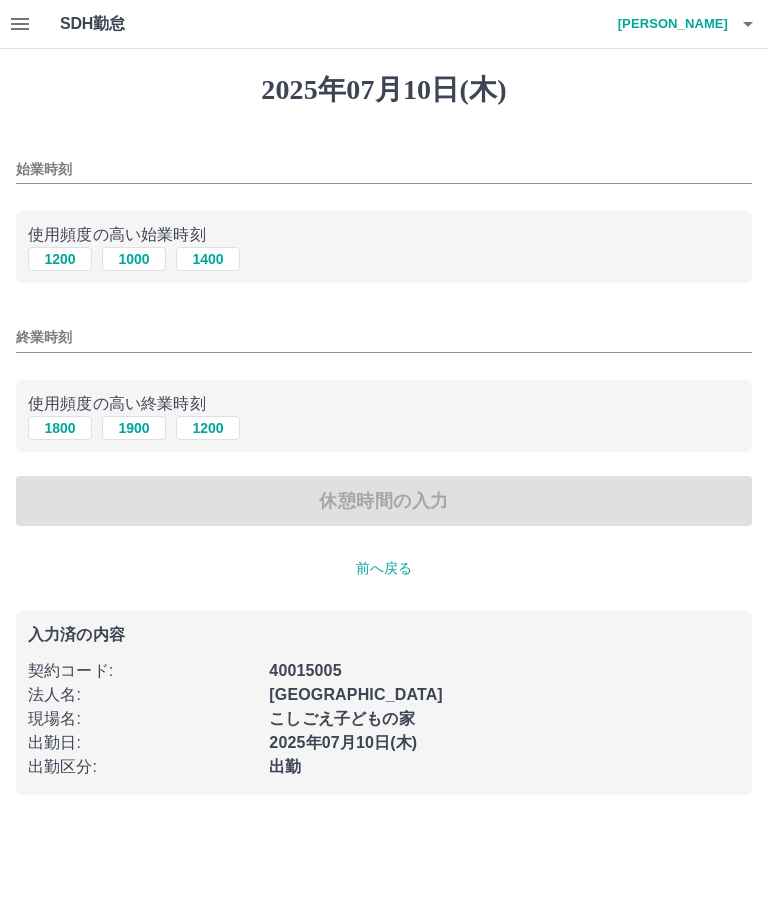 click on "始業時刻" at bounding box center (384, 169) 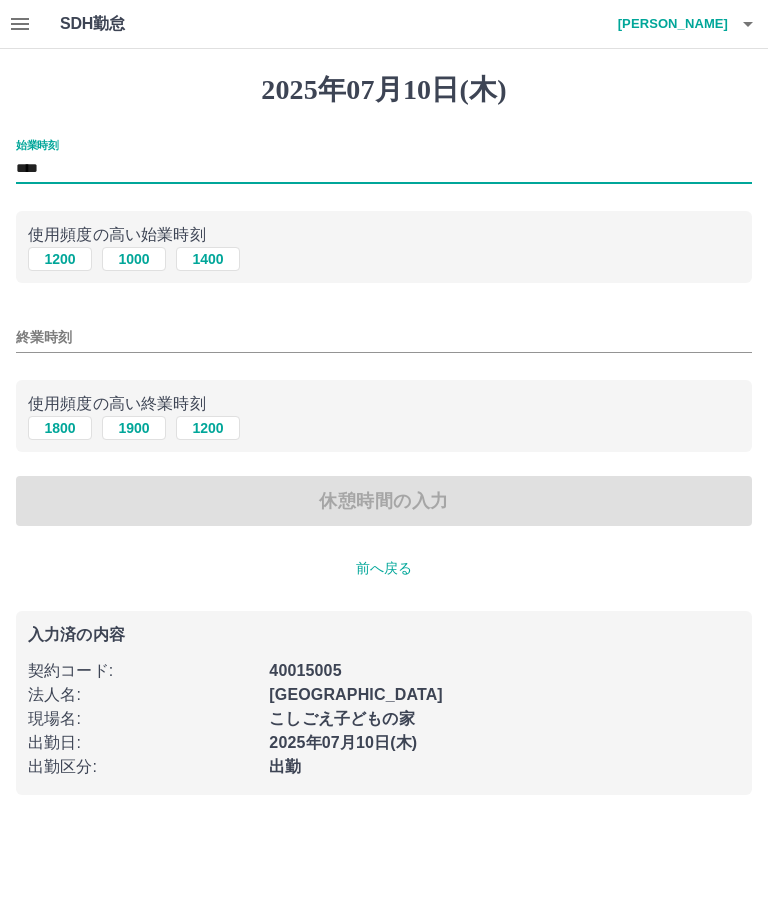 type on "****" 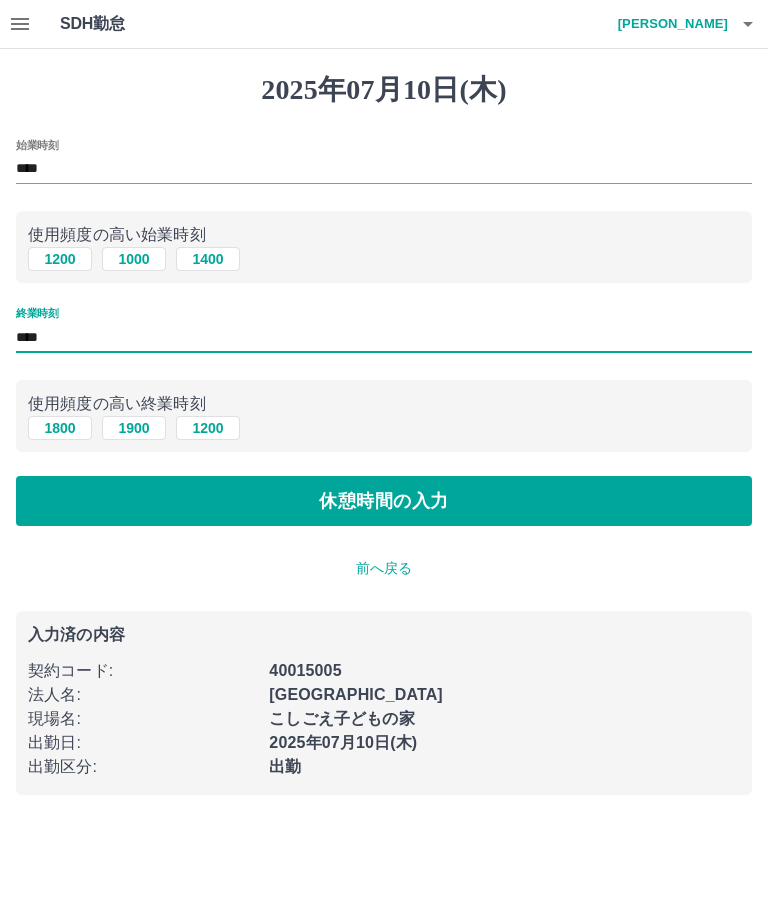 type on "****" 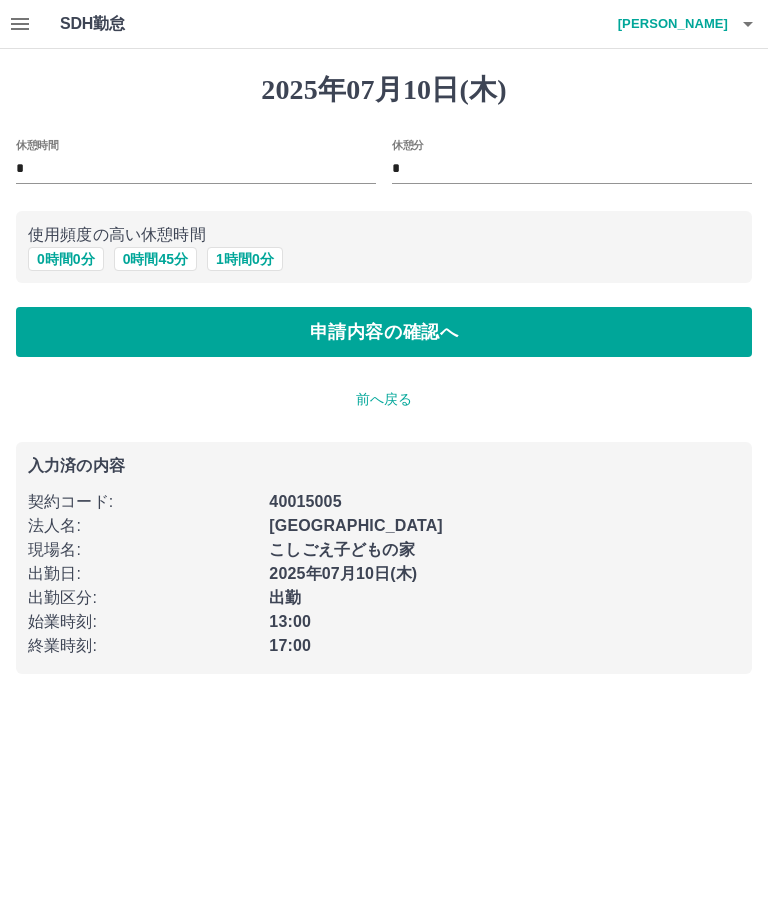click on "0 時間 0 分" at bounding box center [66, 259] 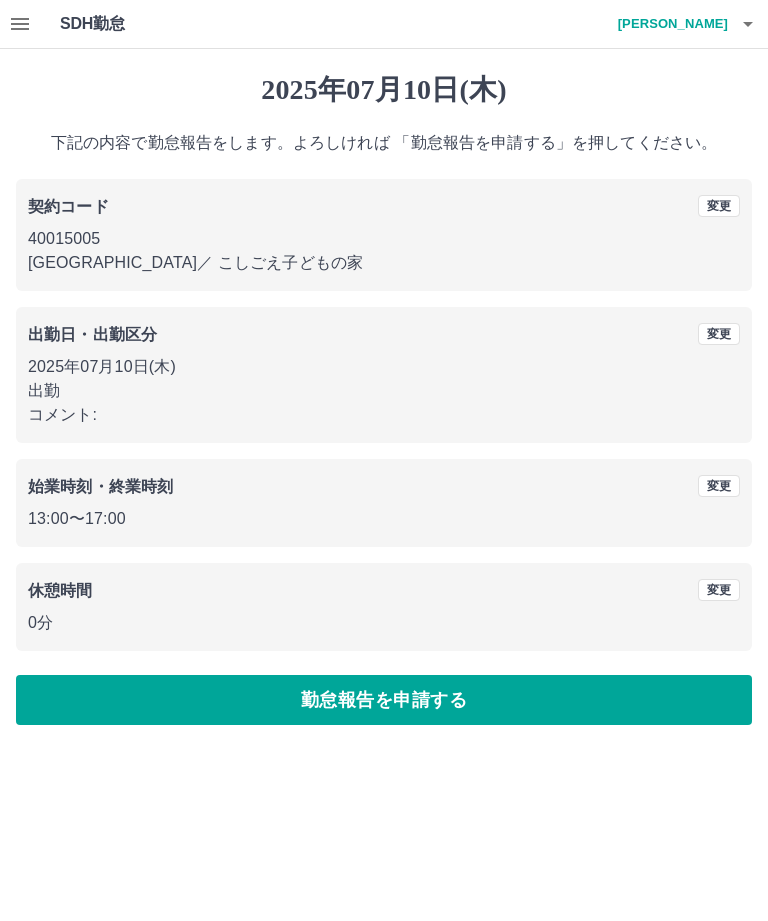 click on "勤怠報告を申請する" at bounding box center (384, 700) 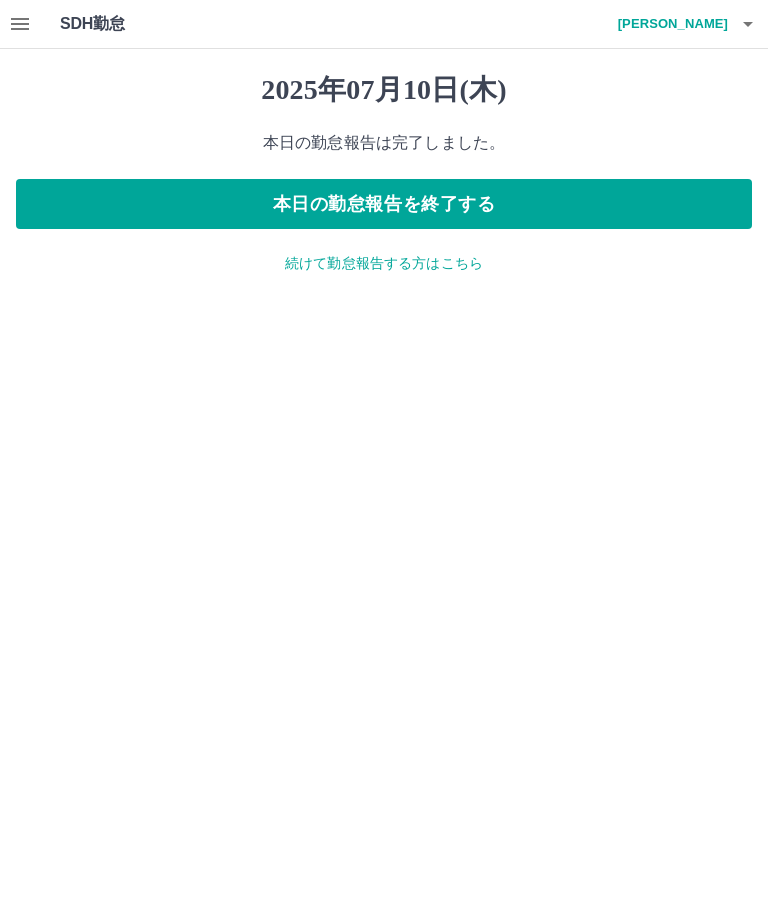 click on "本日の勤怠報告を終了する" at bounding box center [384, 204] 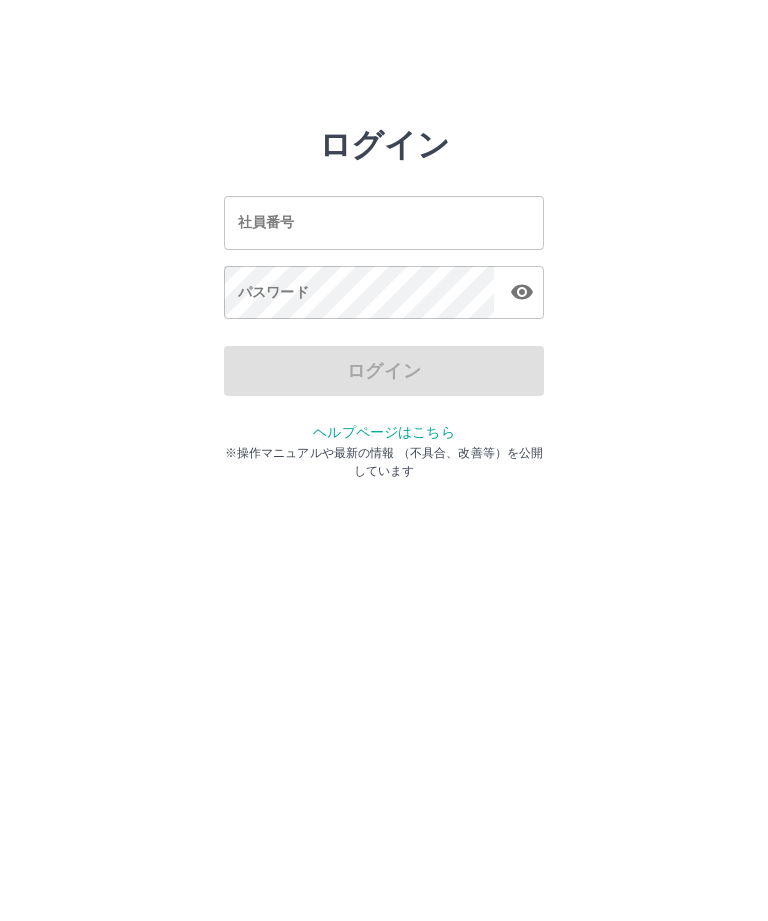 scroll, scrollTop: 0, scrollLeft: 0, axis: both 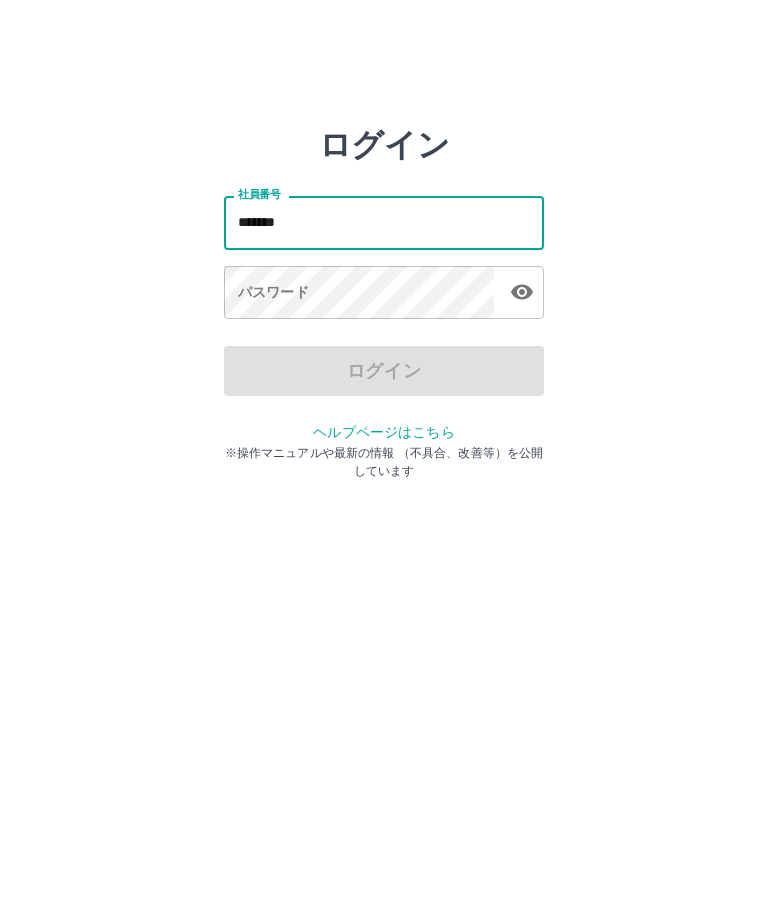 type on "*******" 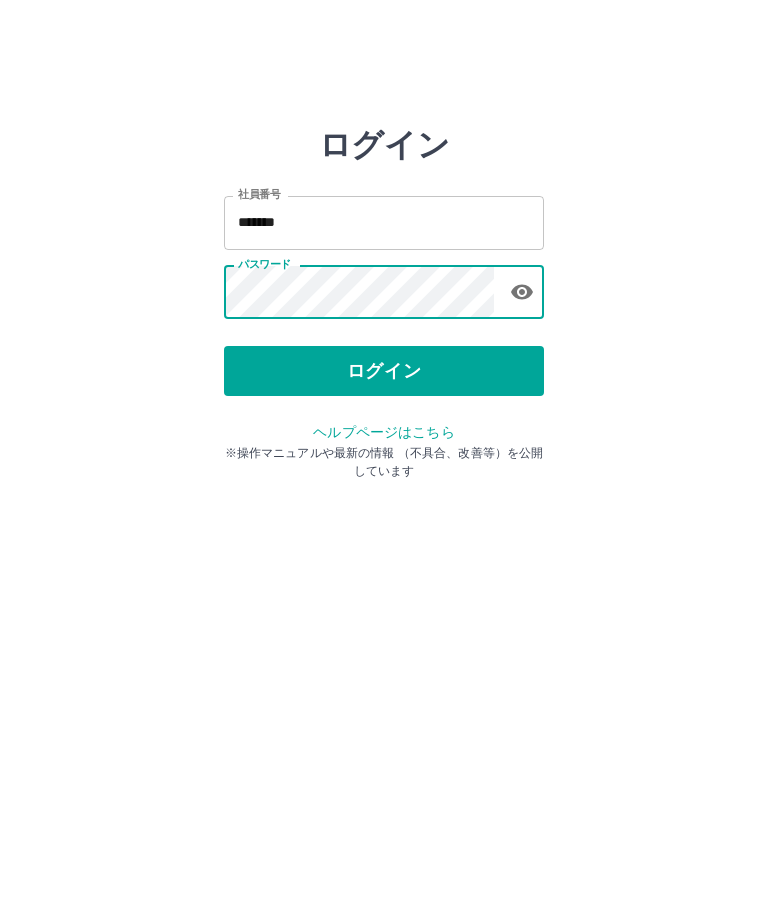 click on "ログイン" at bounding box center [384, 371] 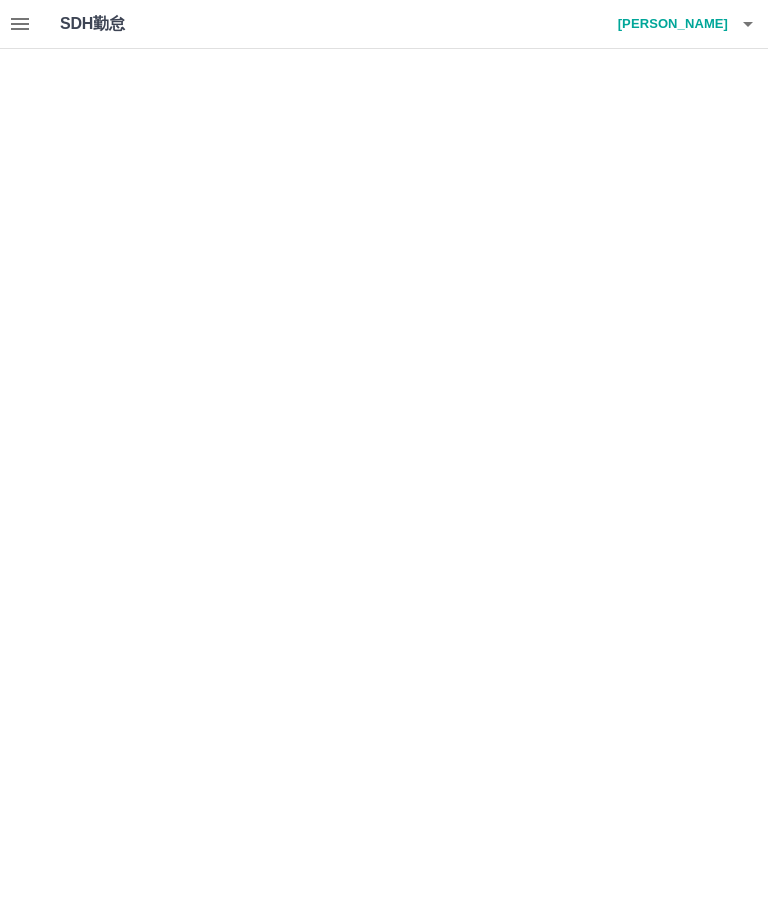 scroll, scrollTop: 0, scrollLeft: 0, axis: both 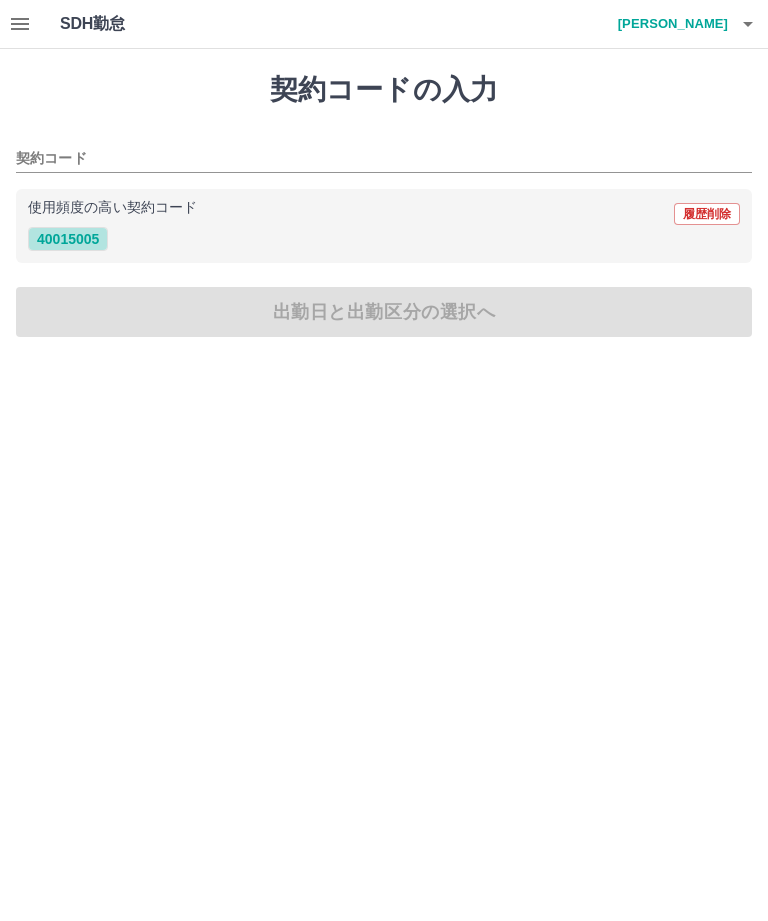 click on "40015005" at bounding box center [68, 239] 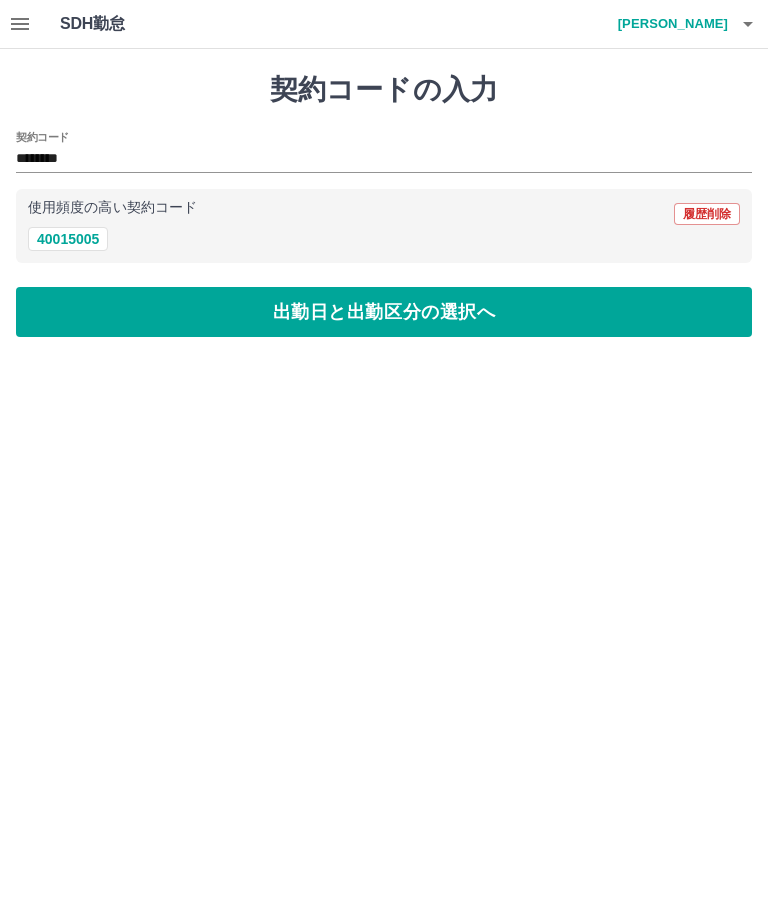 click on "出勤日と出勤区分の選択へ" at bounding box center (384, 312) 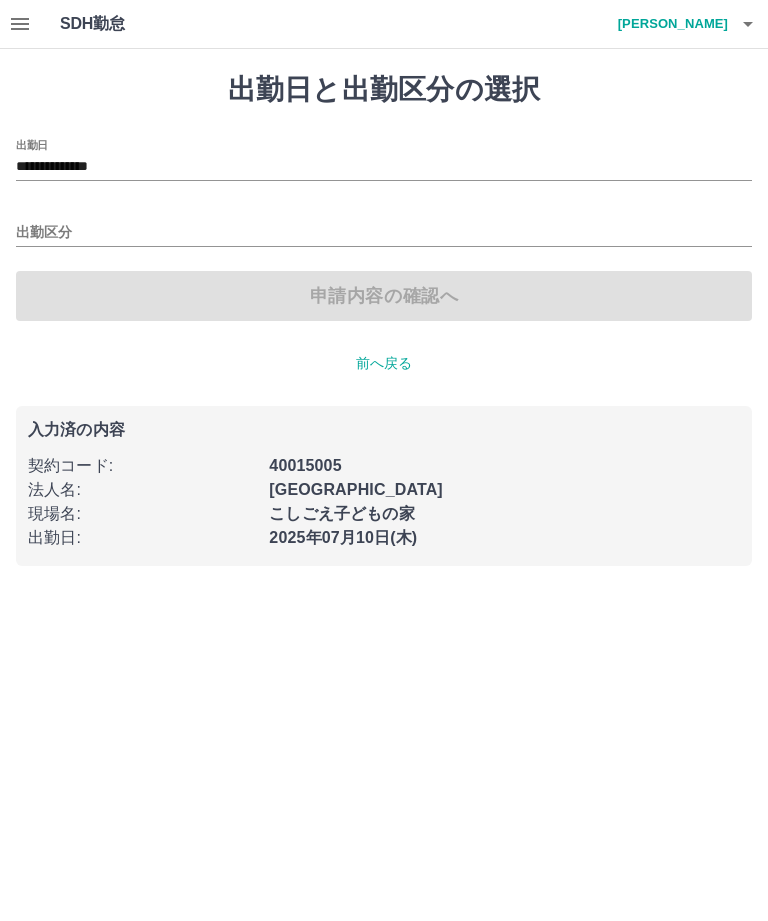 click on "出勤区分" at bounding box center [384, 233] 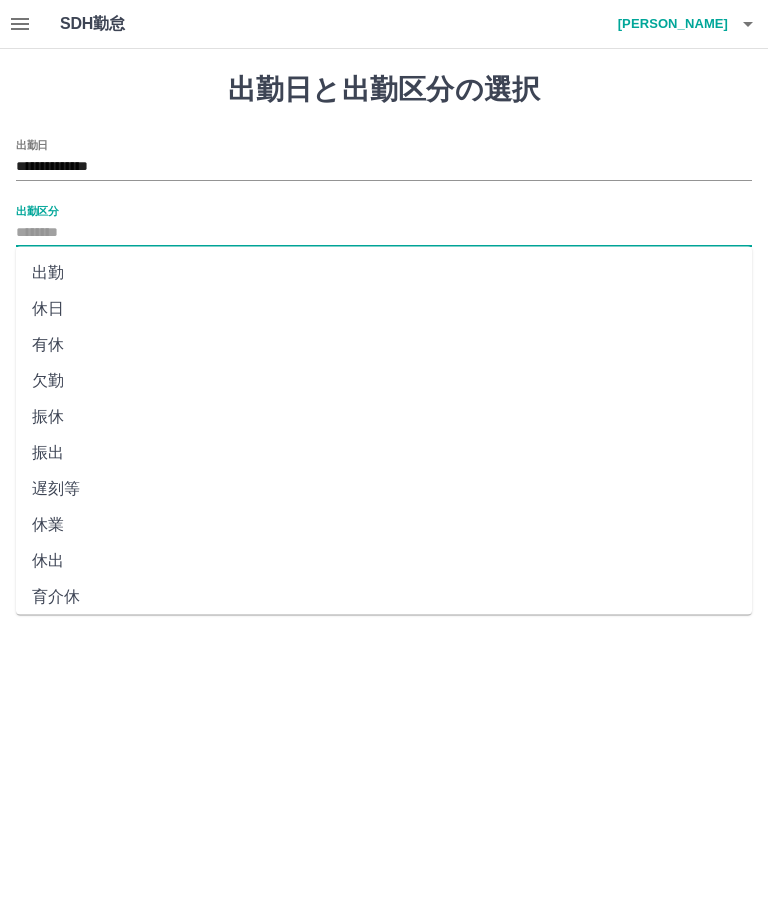 click on "出勤" at bounding box center [384, 273] 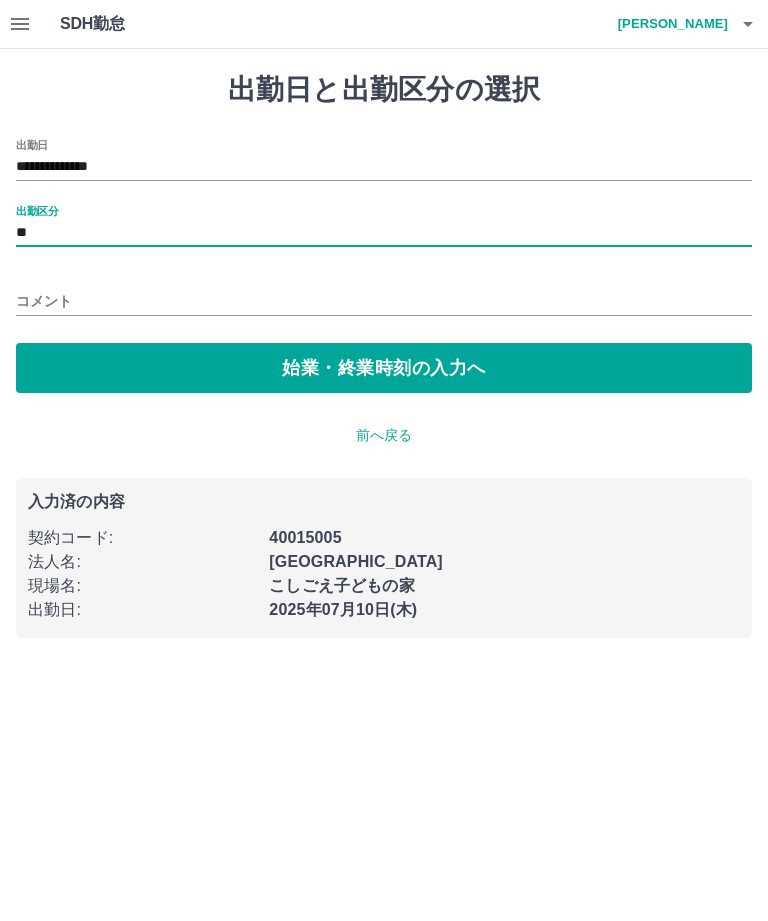 click on "始業・終業時刻の入力へ" at bounding box center (384, 368) 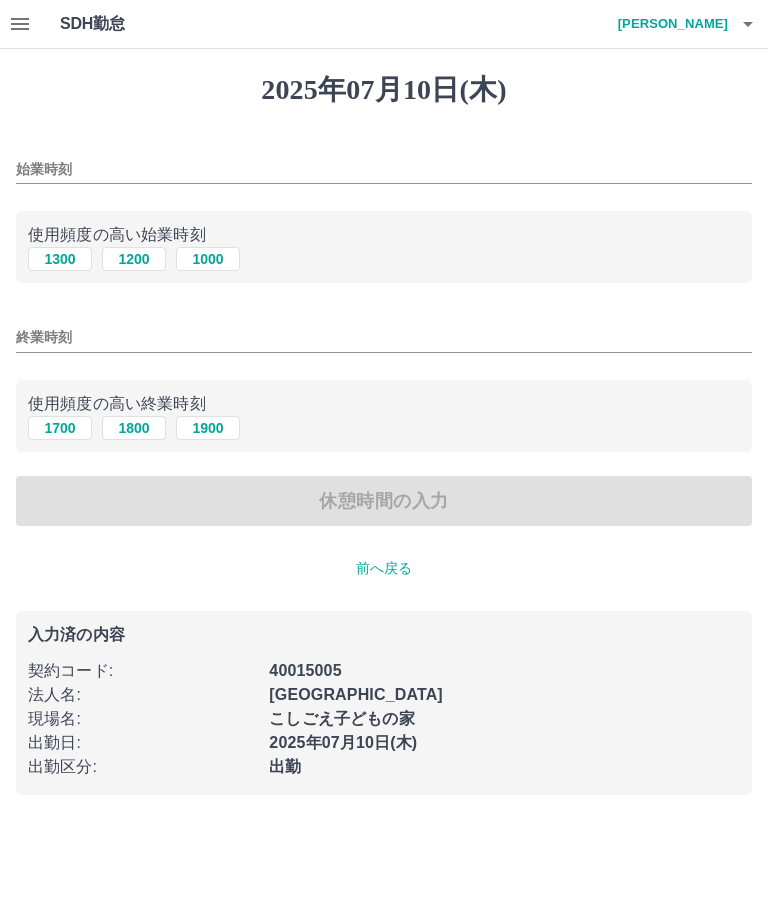 click on "1300" at bounding box center [60, 259] 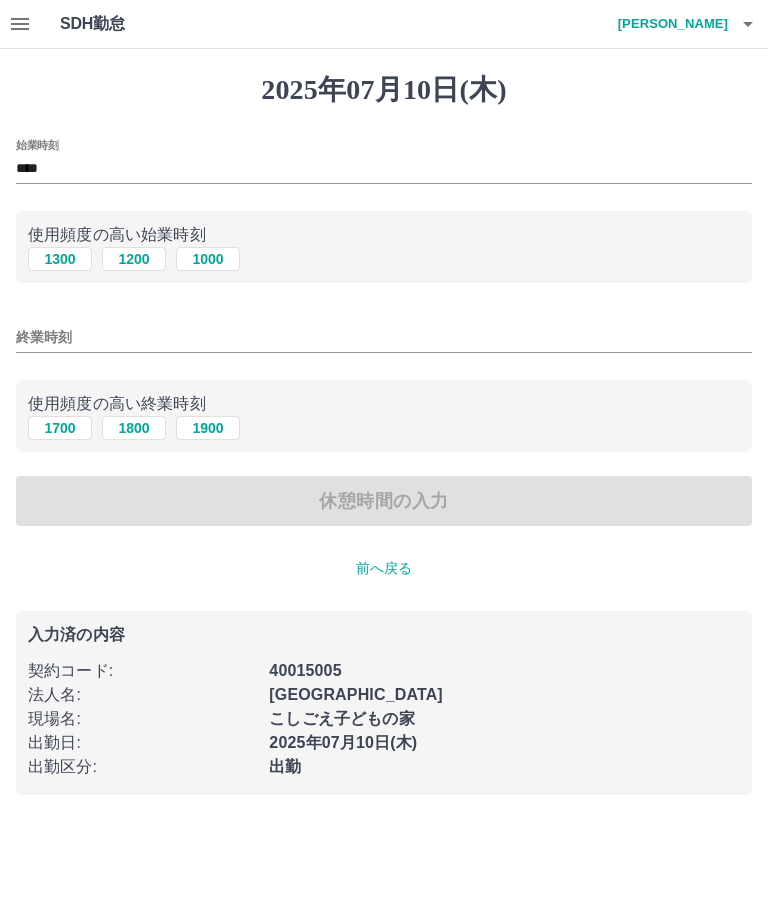 click on "1700" at bounding box center (60, 428) 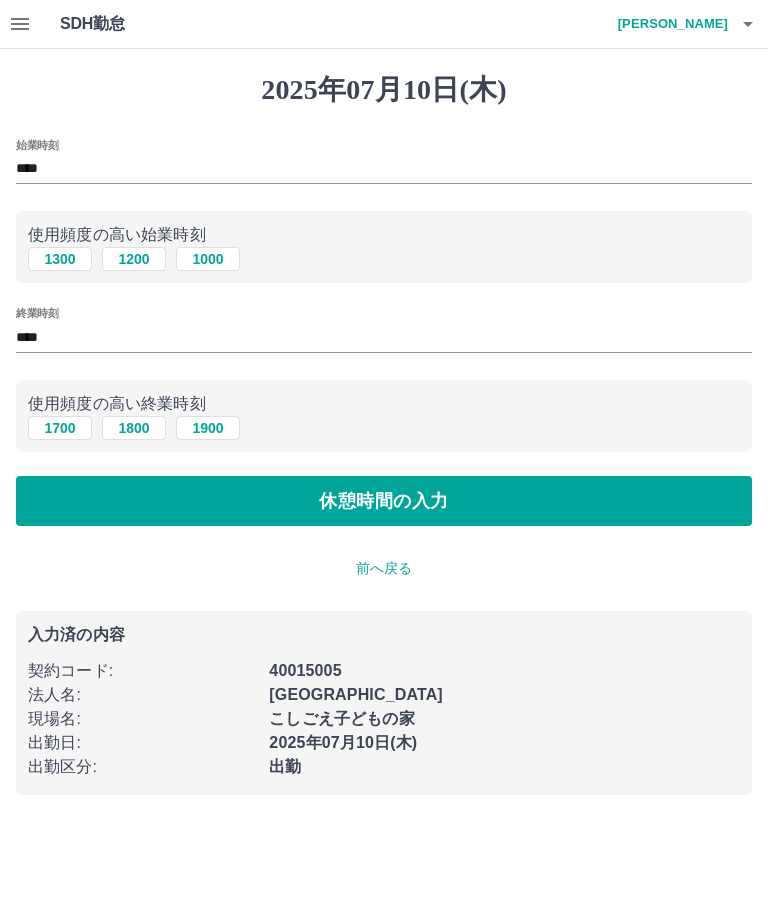 click on "休憩時間の入力" at bounding box center [384, 501] 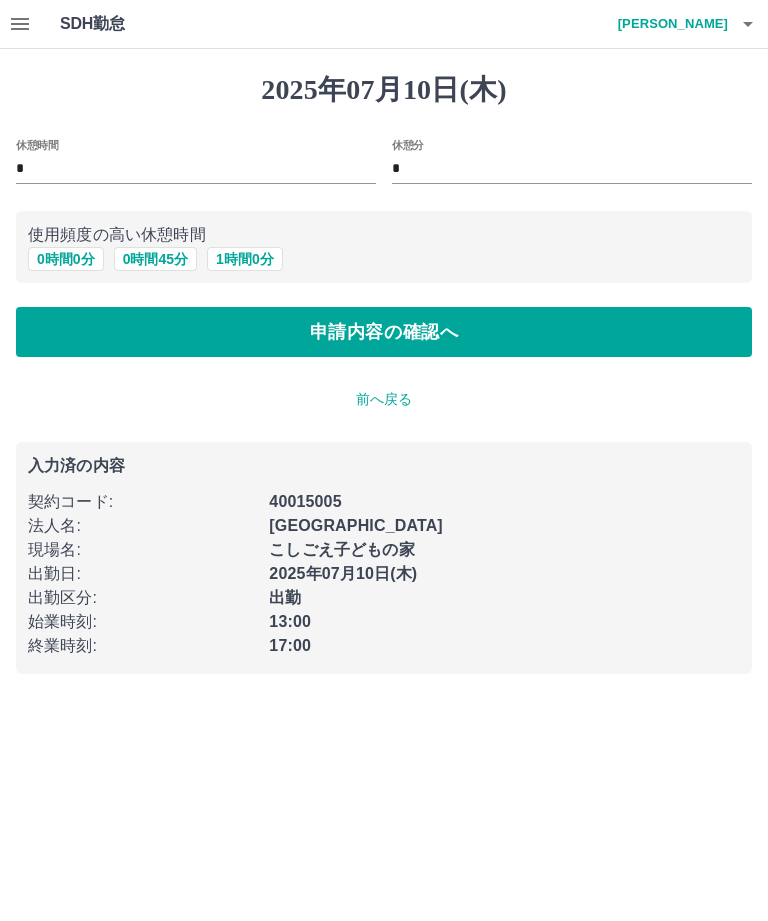 click on "申請内容の確認へ" at bounding box center [384, 332] 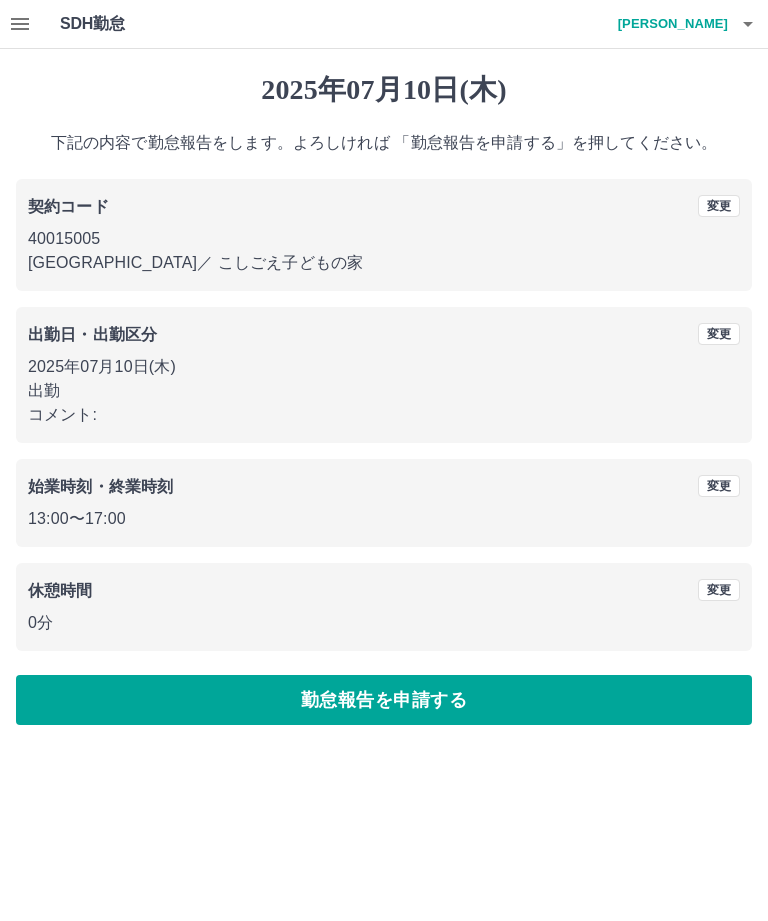 click on "勤怠報告を申請する" at bounding box center (384, 700) 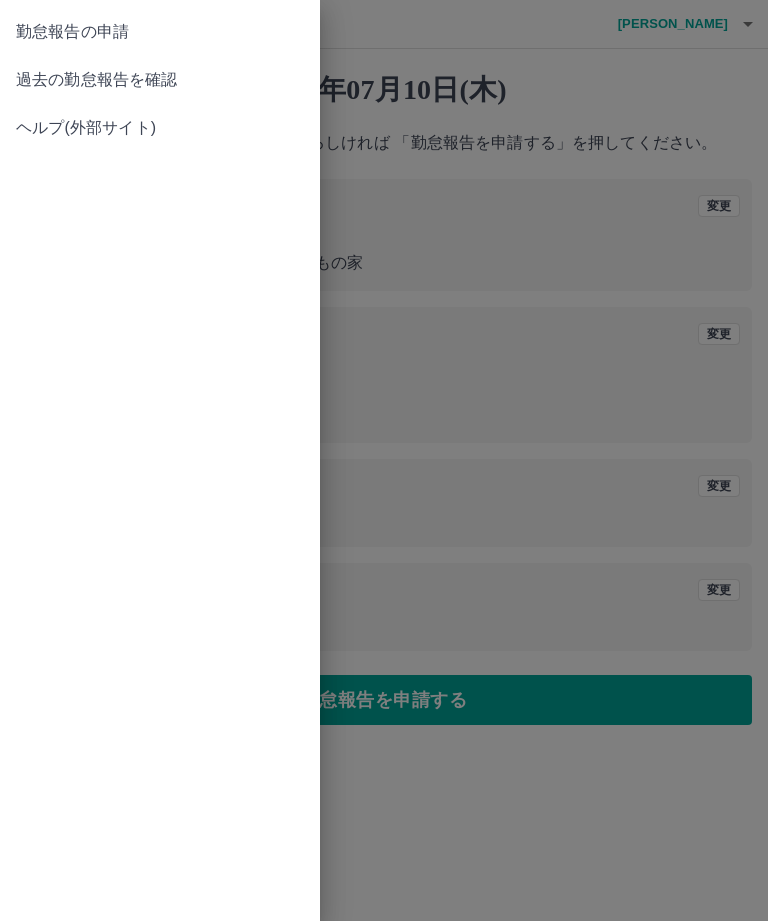 click on "過去の勤怠報告を確認" at bounding box center (160, 80) 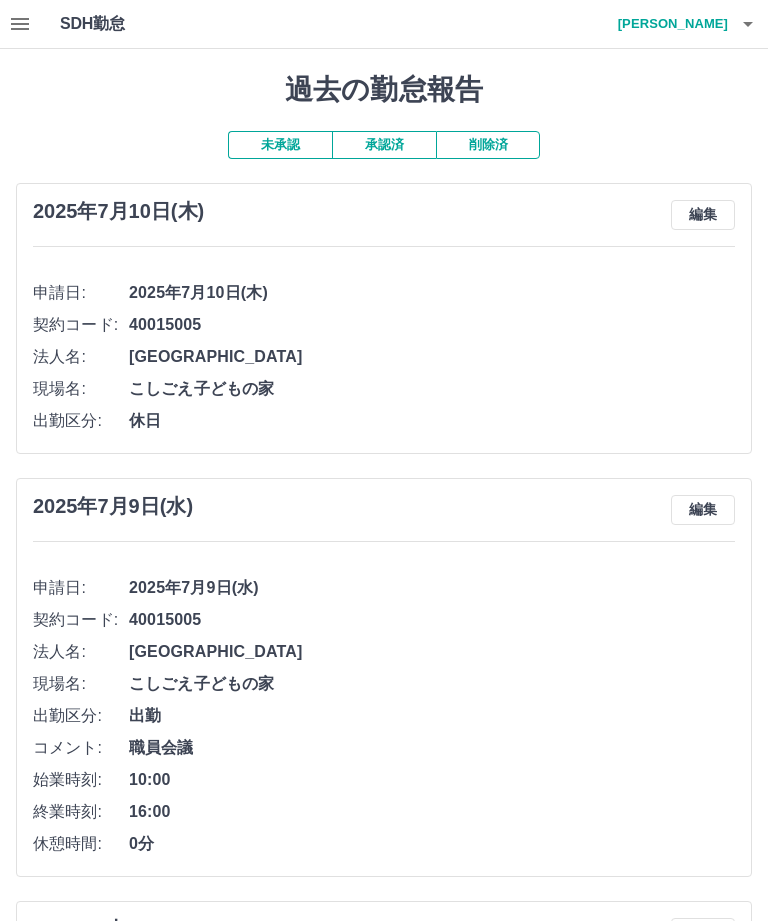 click on "編集" at bounding box center [703, 215] 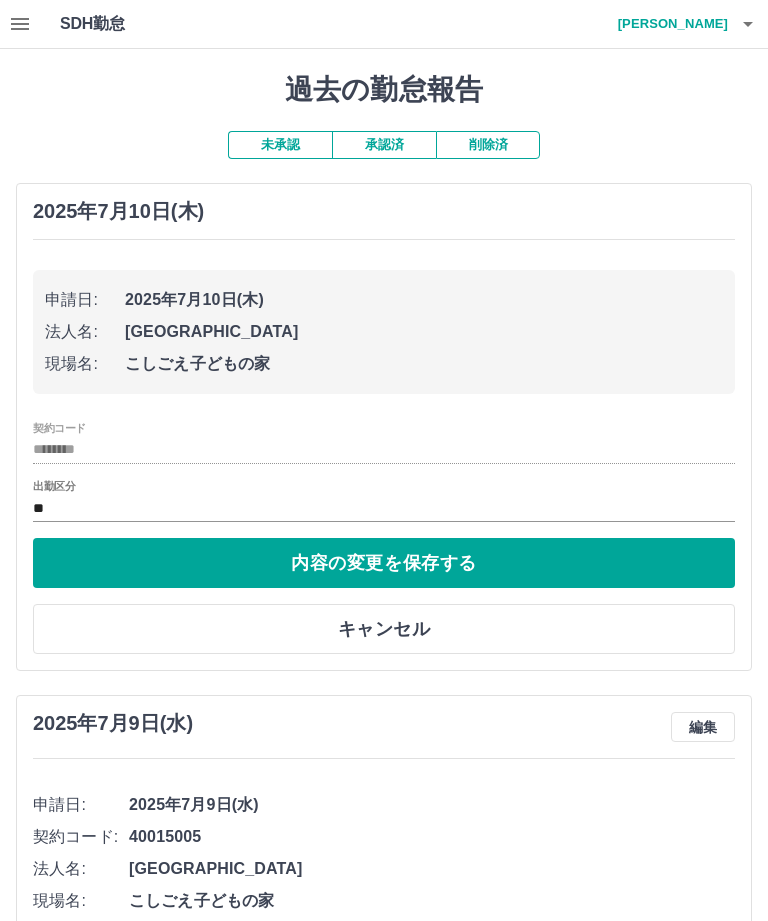 click on "**" at bounding box center [384, 508] 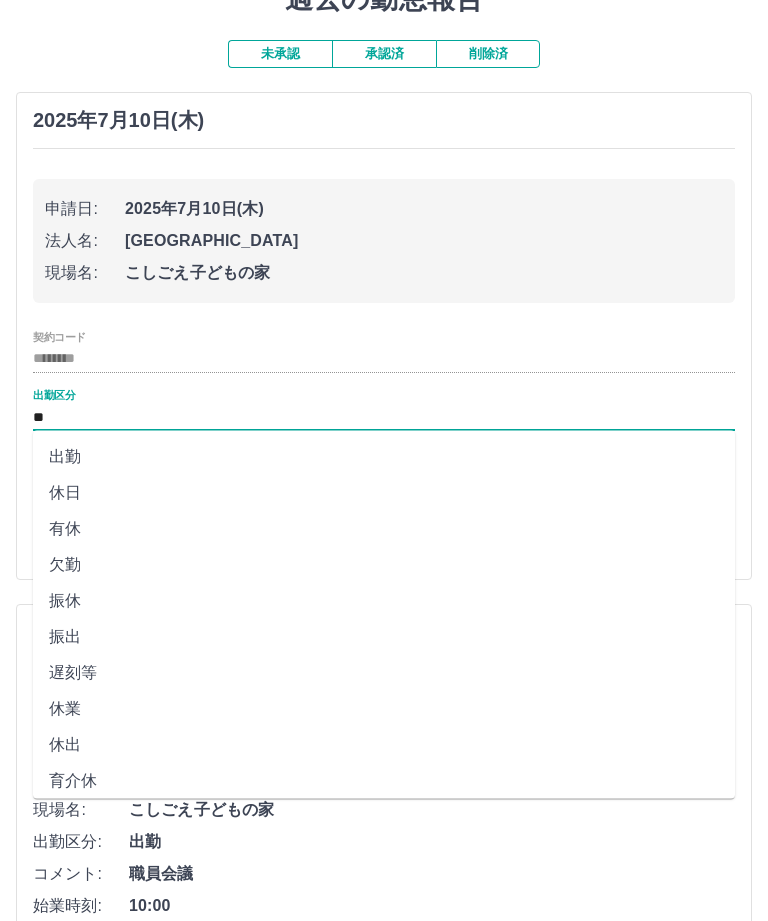 scroll, scrollTop: 92, scrollLeft: 0, axis: vertical 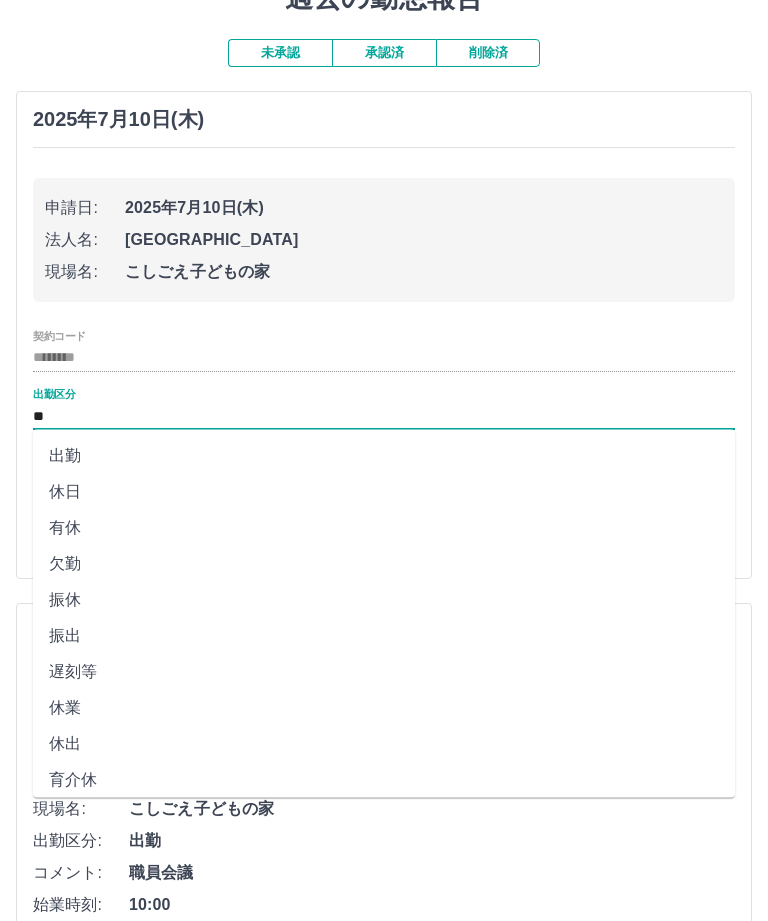 click on "休日" at bounding box center (384, 492) 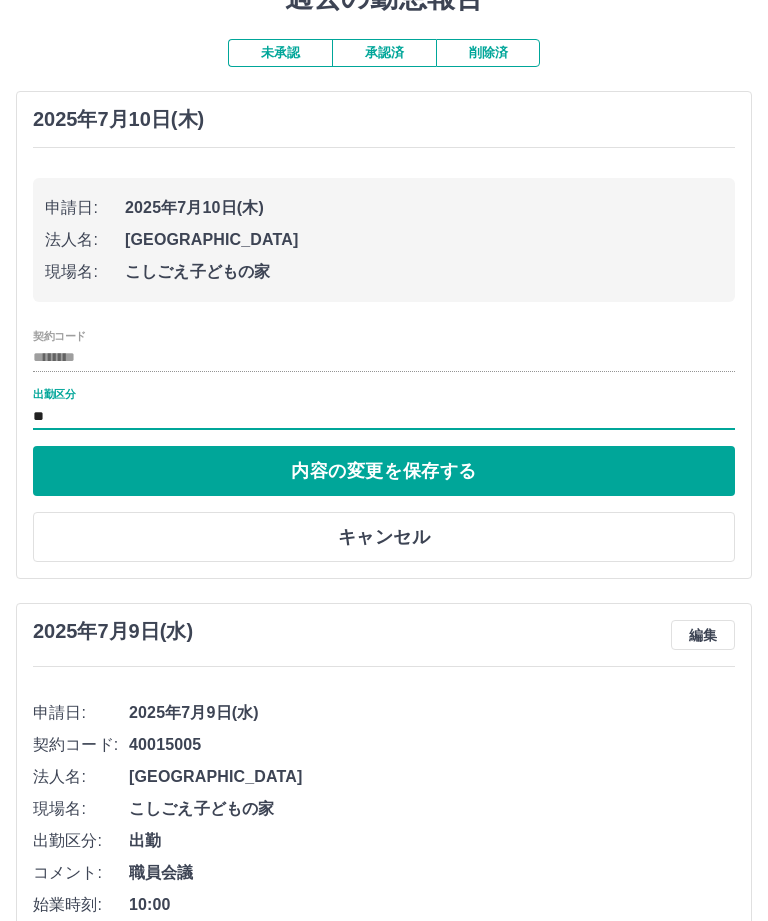 click on "[GEOGRAPHIC_DATA]" at bounding box center [424, 240] 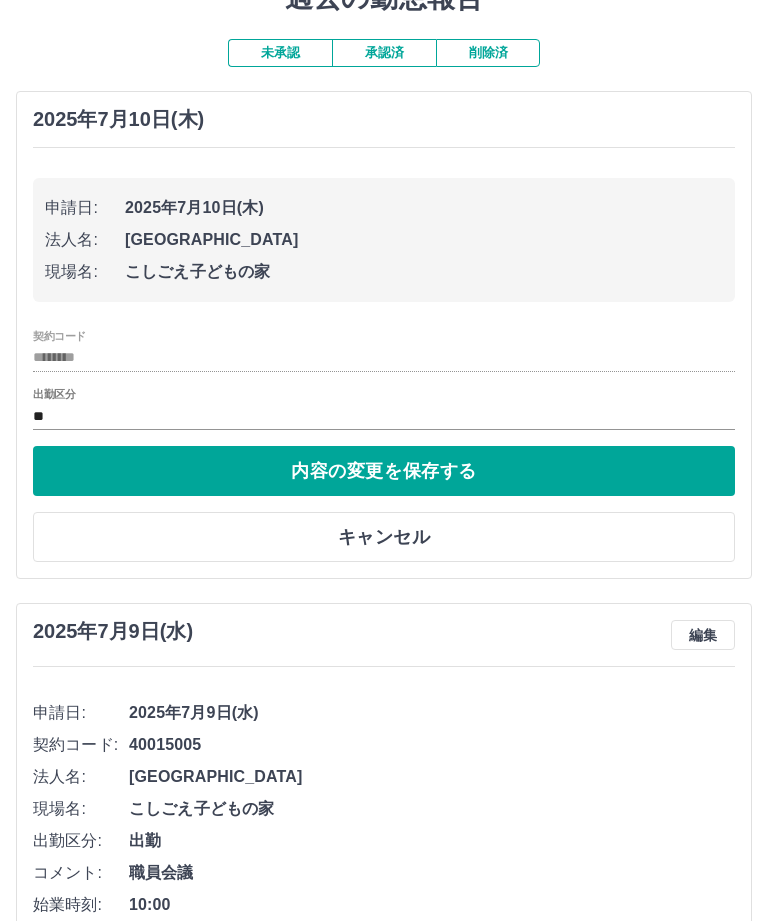 click on "**" at bounding box center (384, 416) 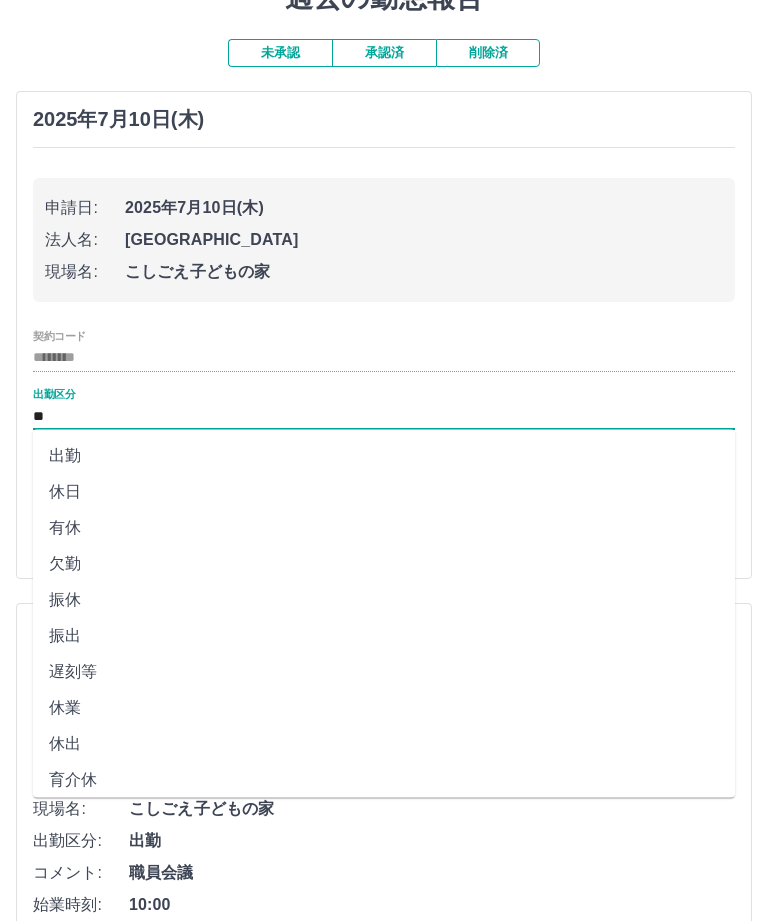 click on "2025年7月10日(木)" at bounding box center [424, 208] 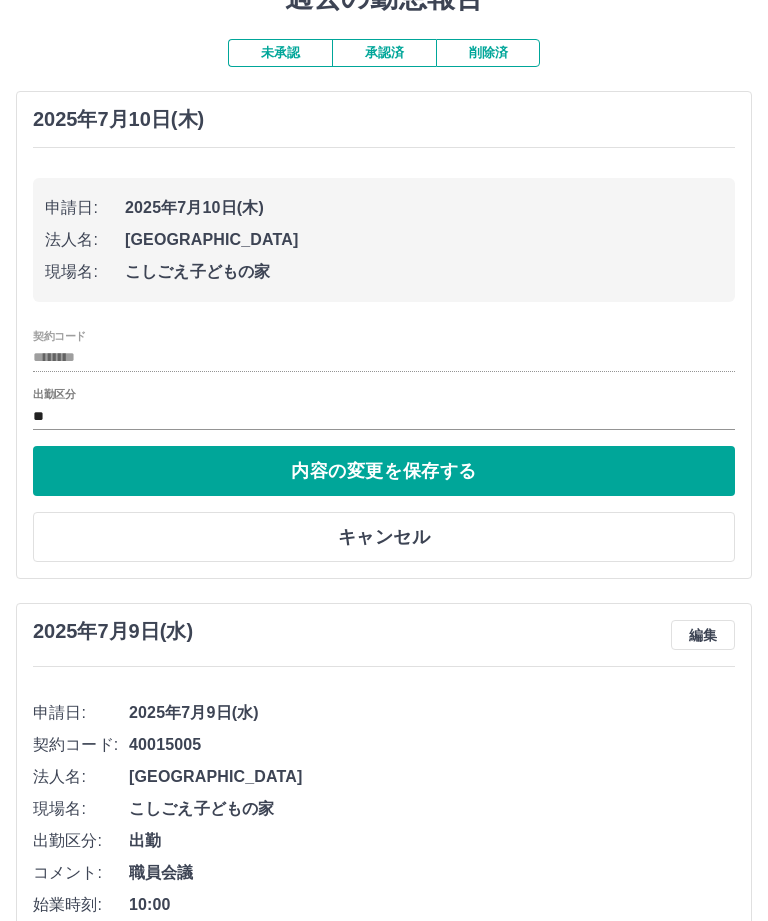 click on "**" at bounding box center (384, 416) 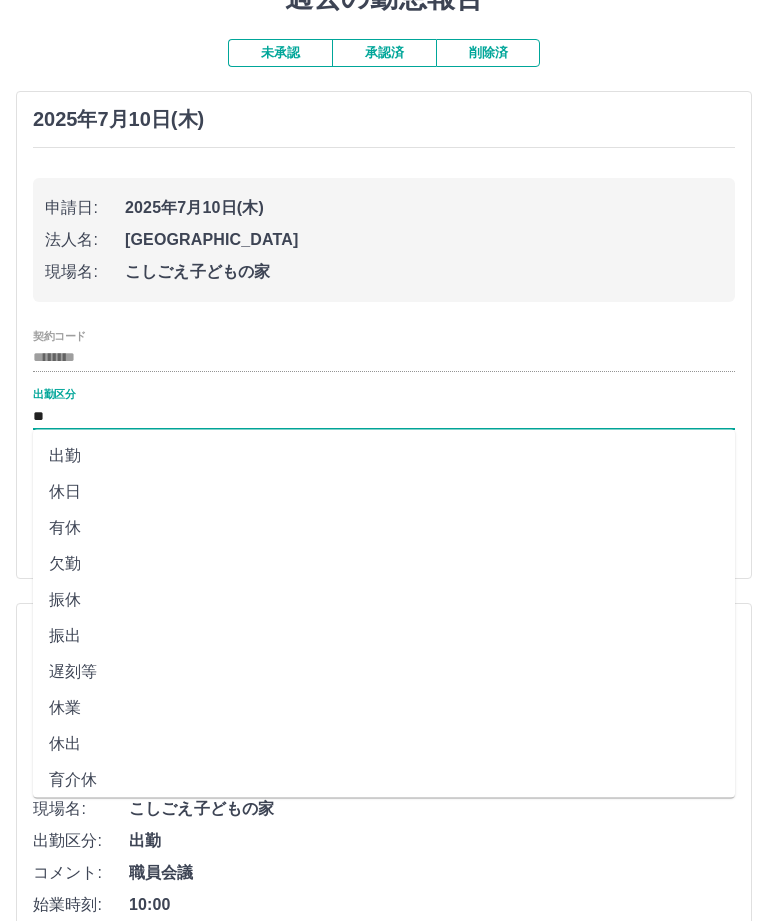click on "**" at bounding box center [384, 416] 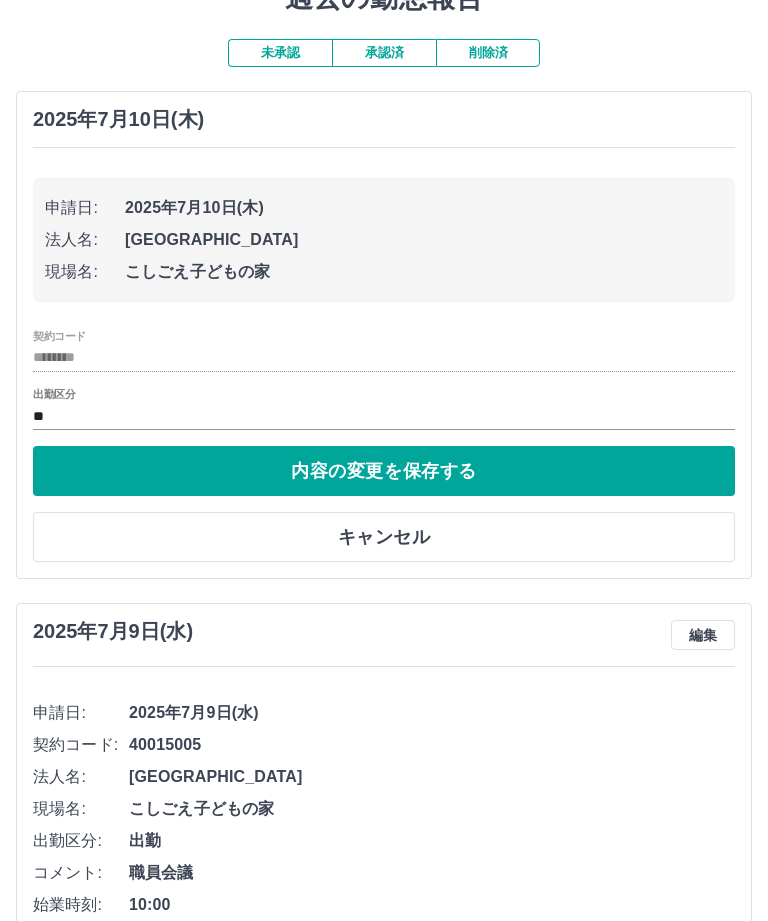 click on "出勤区分 **" at bounding box center [384, 409] 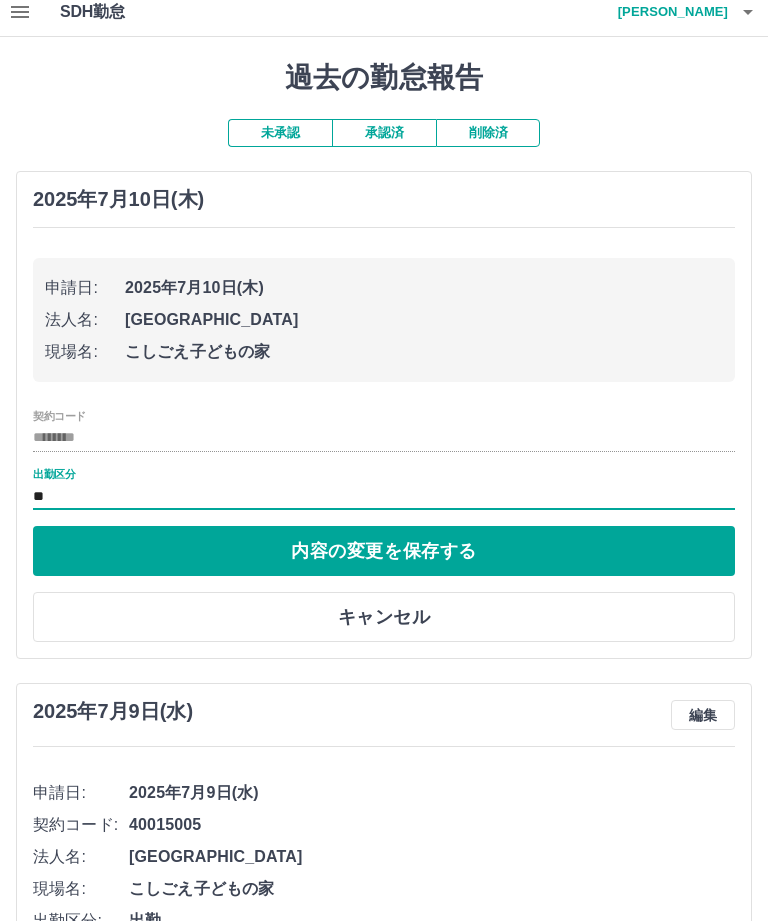 scroll, scrollTop: 0, scrollLeft: 0, axis: both 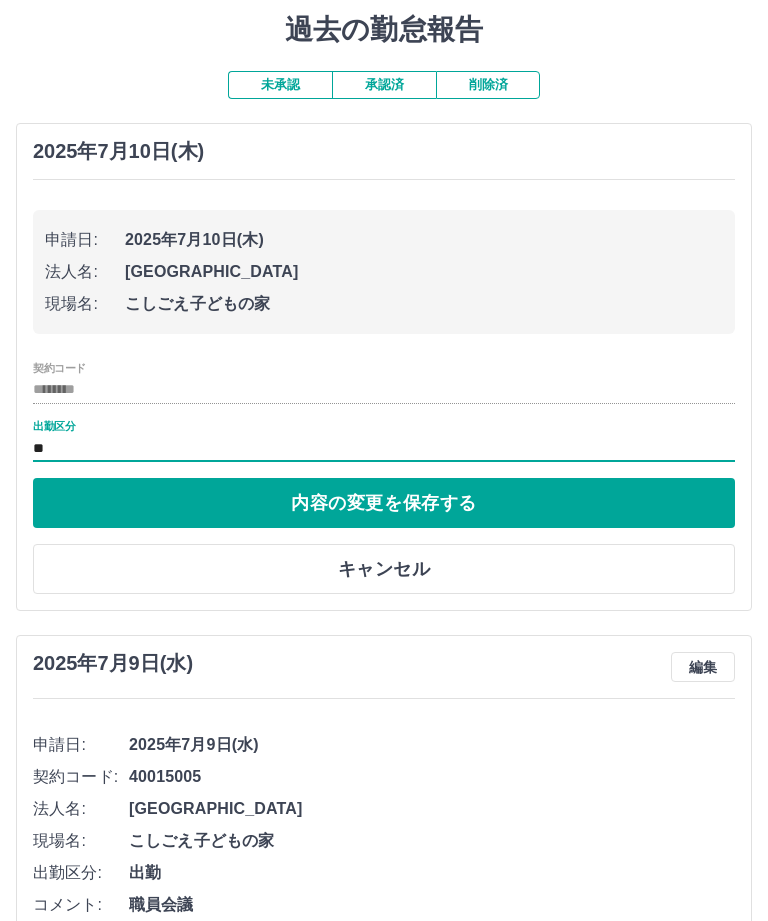 click on "キャンセル" at bounding box center (384, 570) 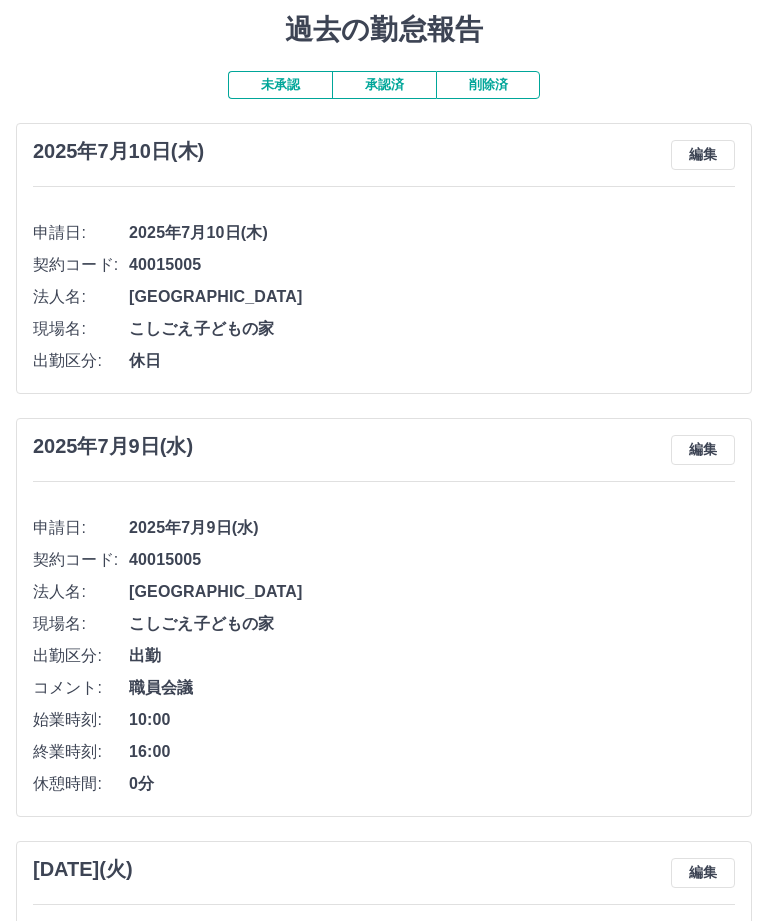 scroll, scrollTop: 60, scrollLeft: 0, axis: vertical 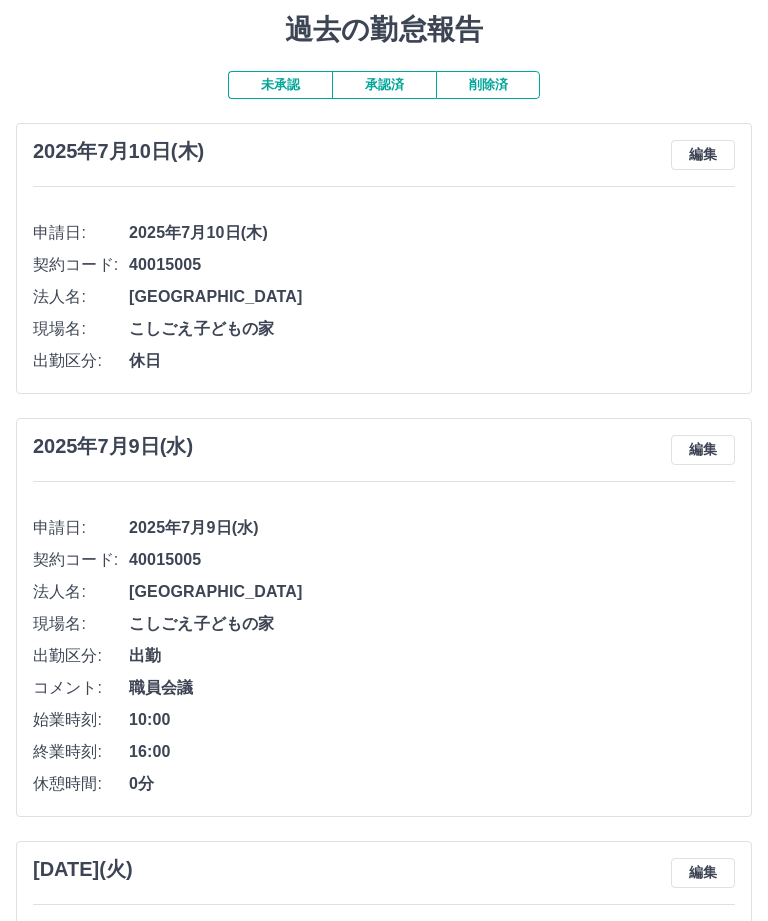 click on "編集" at bounding box center [703, 155] 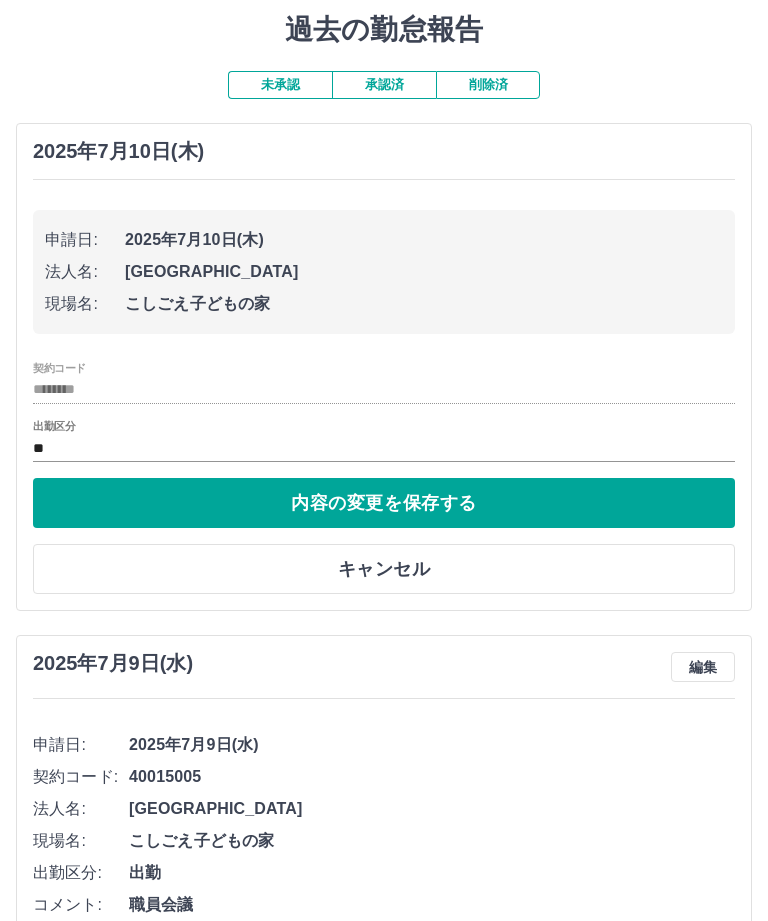 click on "**" at bounding box center [384, 448] 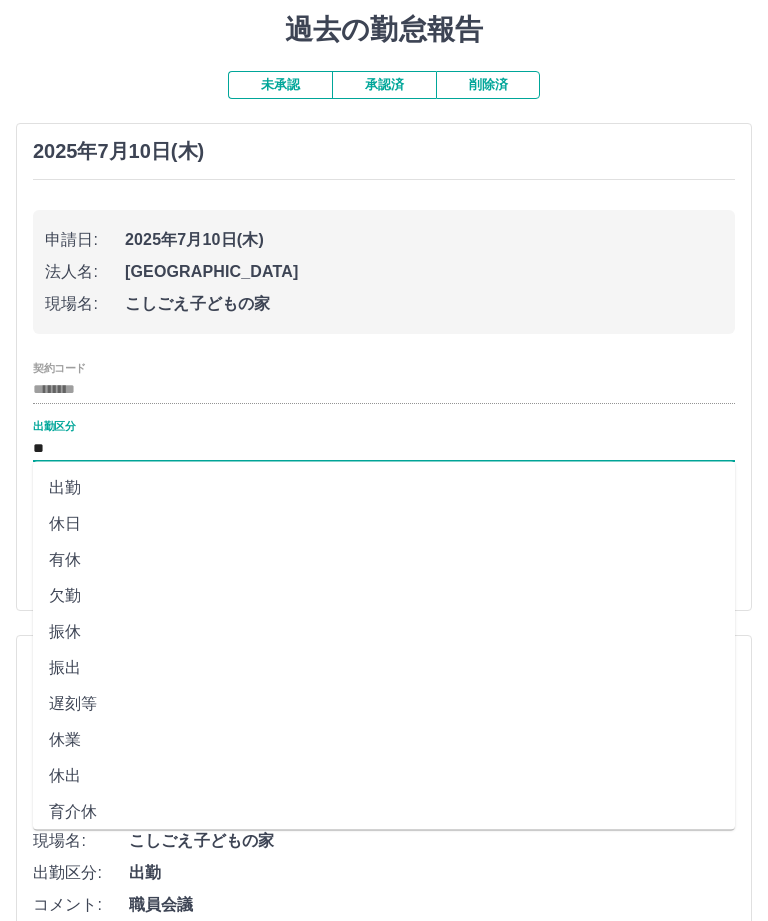 scroll, scrollTop: 0, scrollLeft: 0, axis: both 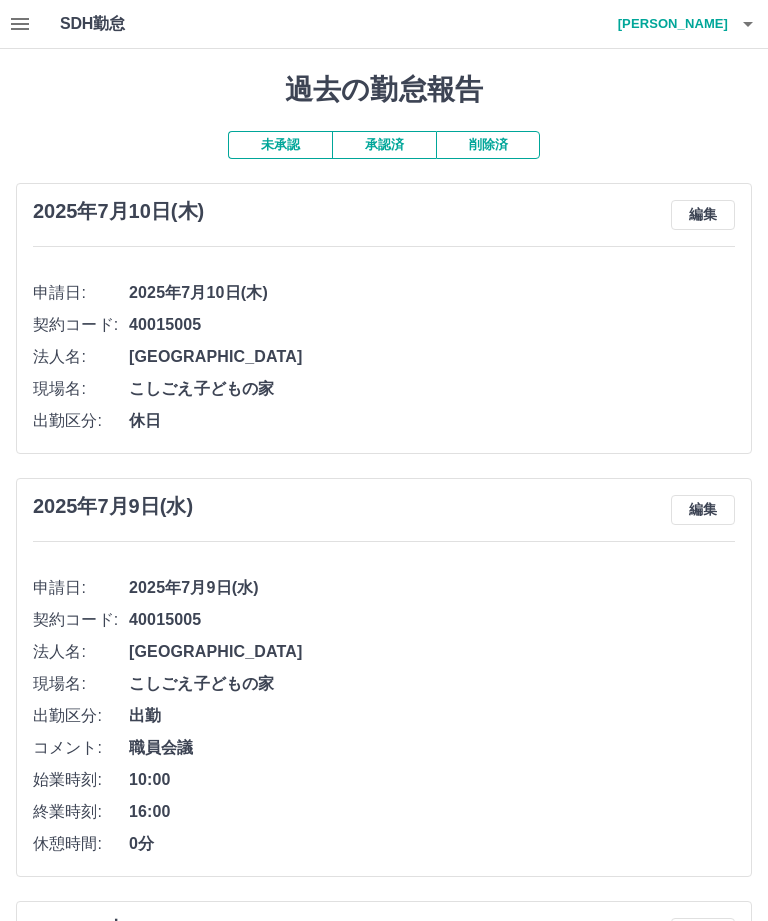click on "編集" at bounding box center [703, 215] 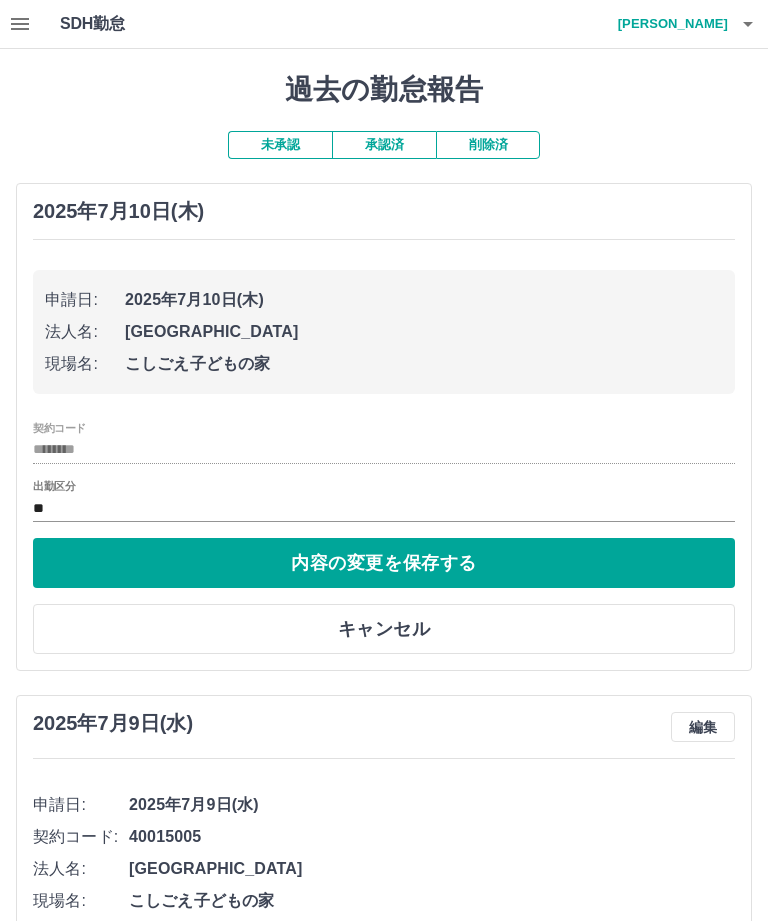click on "**" at bounding box center [384, 508] 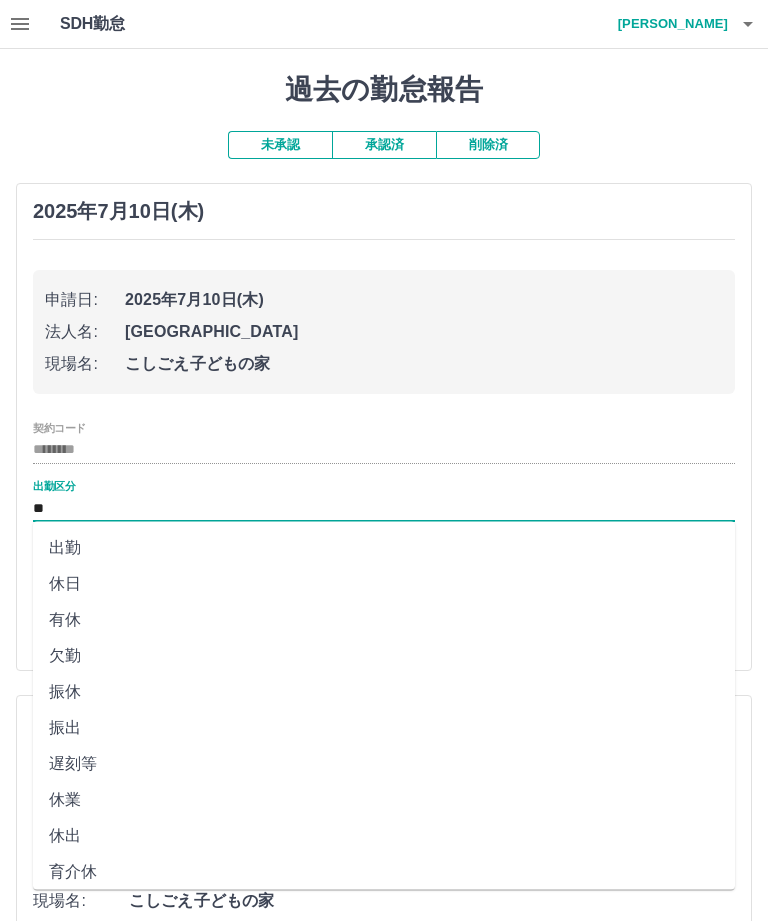click on "[GEOGRAPHIC_DATA]" at bounding box center [424, 332] 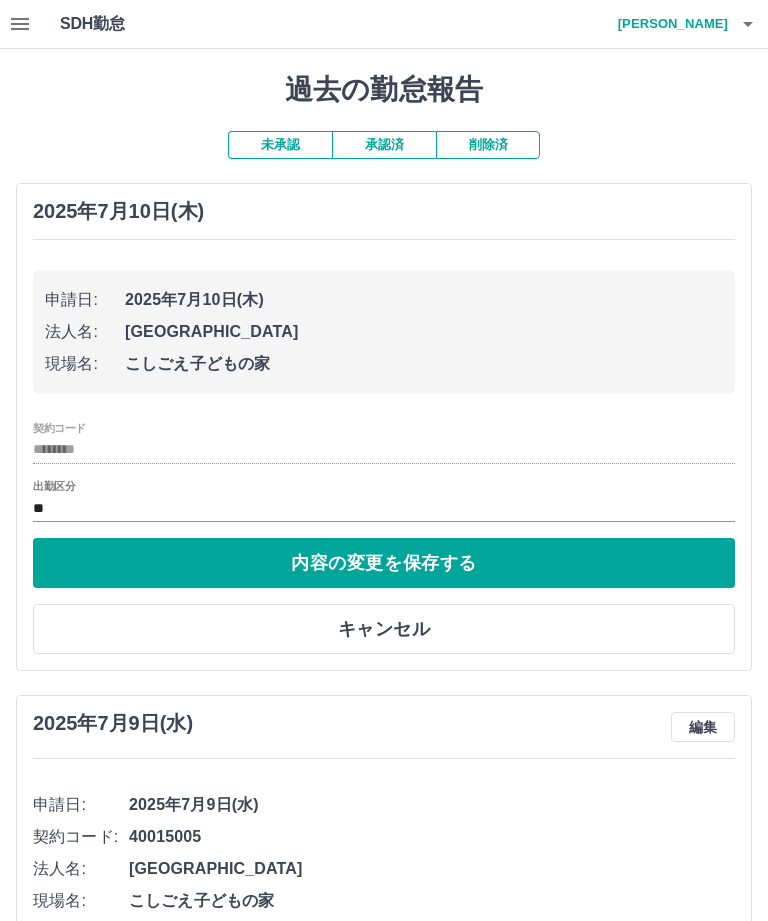 click on "**" at bounding box center [384, 508] 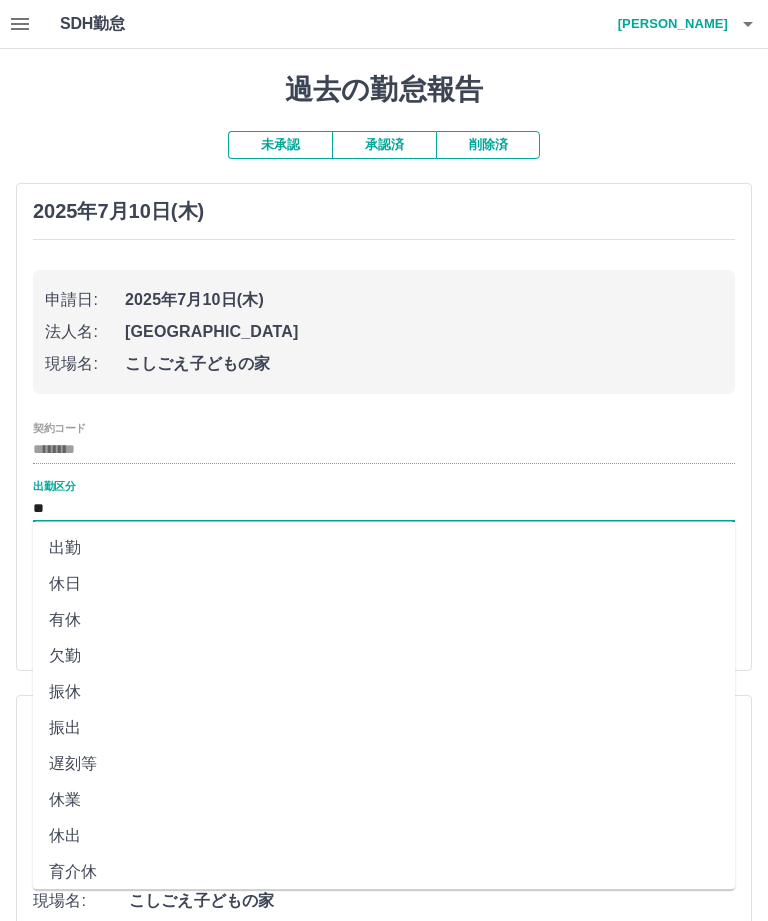 click on "休日" at bounding box center (384, 584) 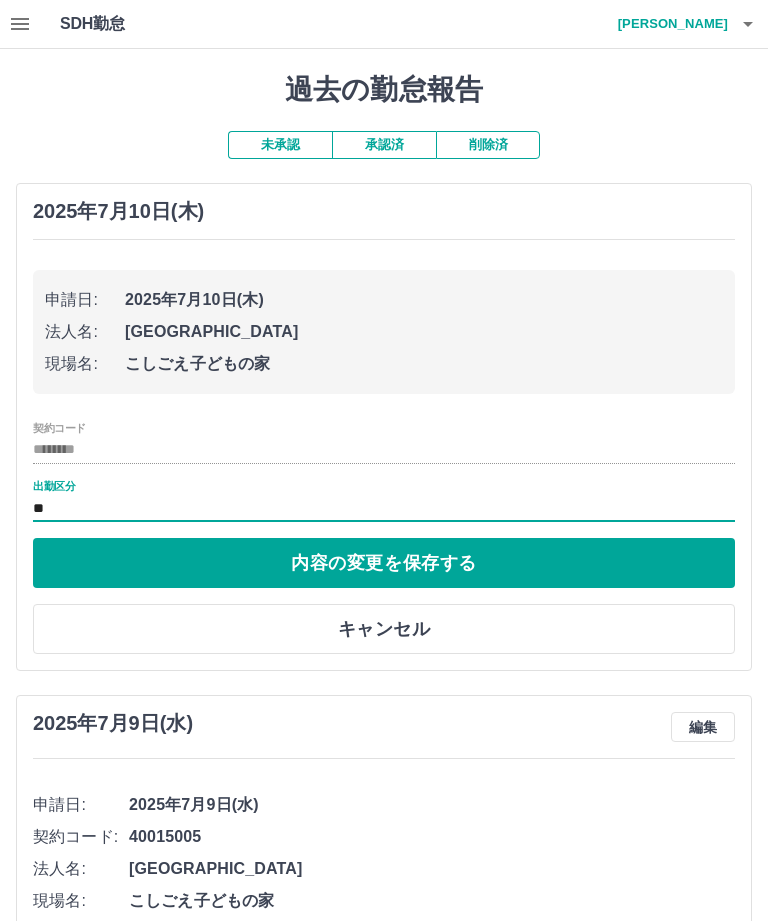 click on "********" at bounding box center [384, 450] 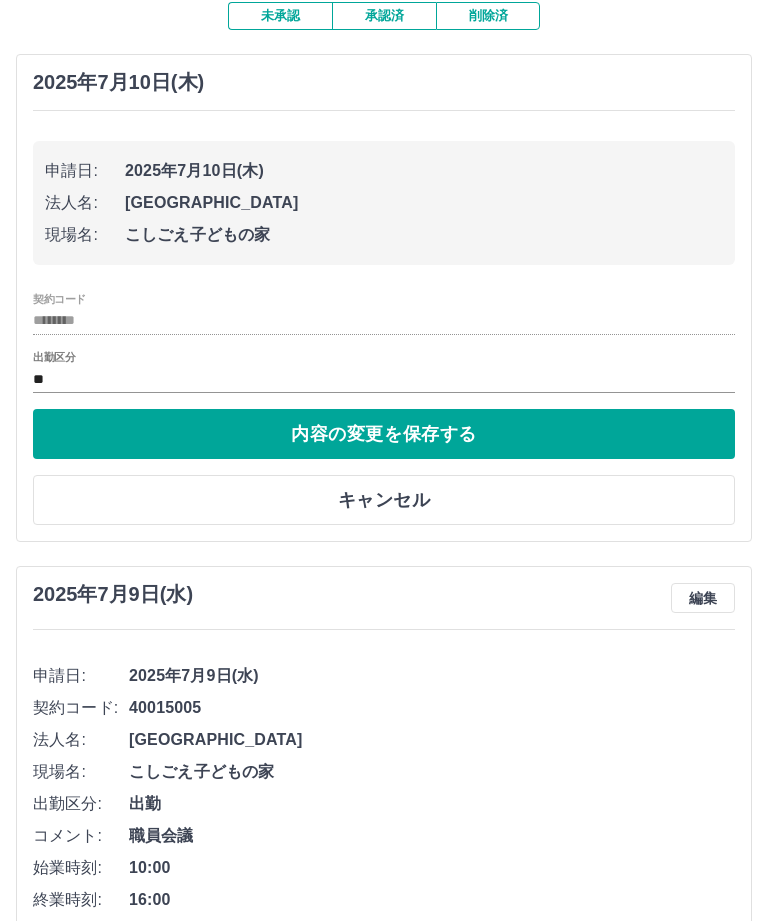 scroll, scrollTop: 126, scrollLeft: 0, axis: vertical 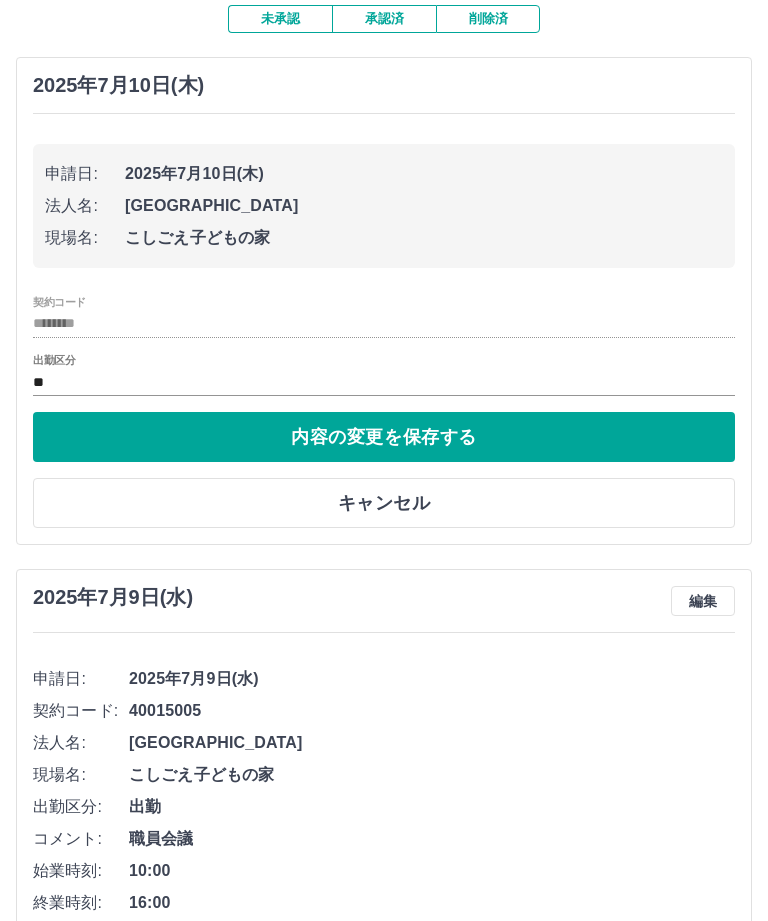 click on "出勤区分" at bounding box center [54, 360] 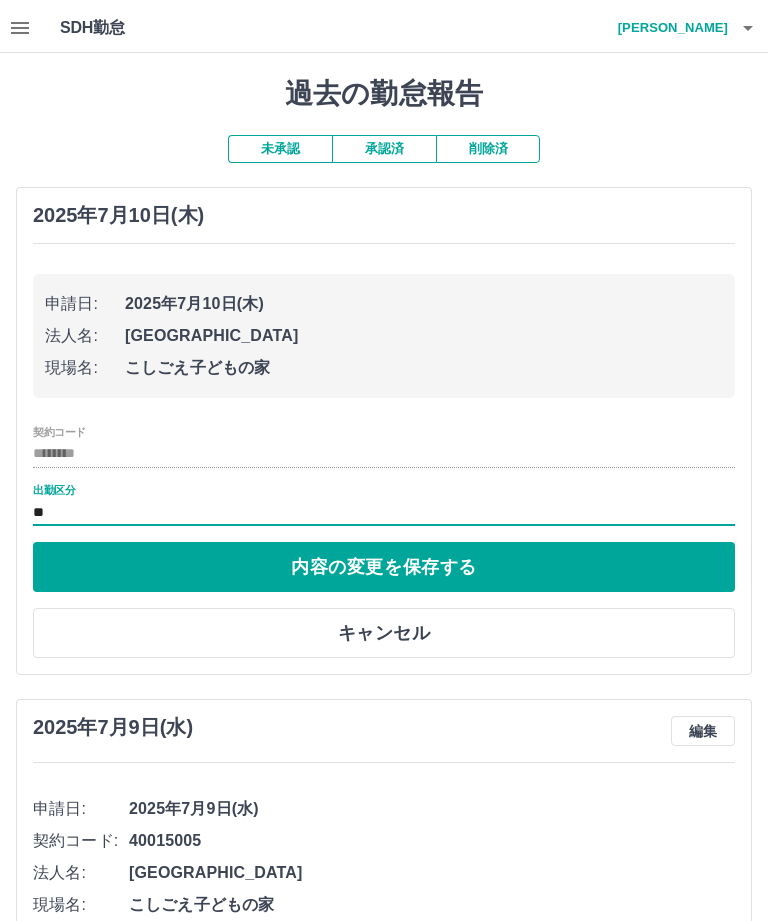 scroll, scrollTop: 0, scrollLeft: 0, axis: both 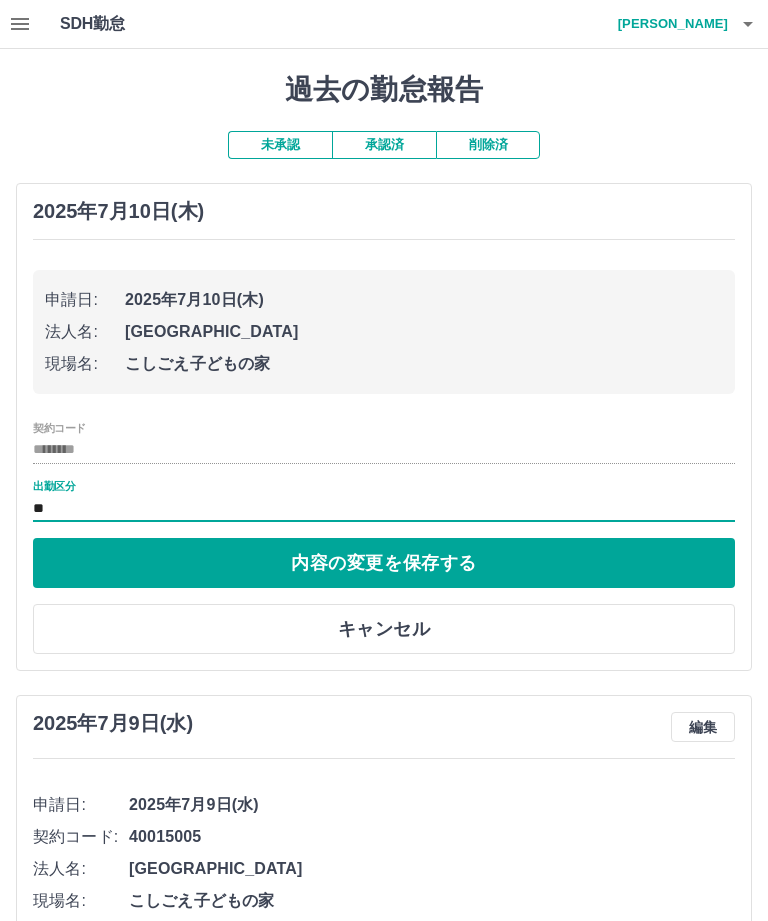 click on "キャンセル" at bounding box center [384, 629] 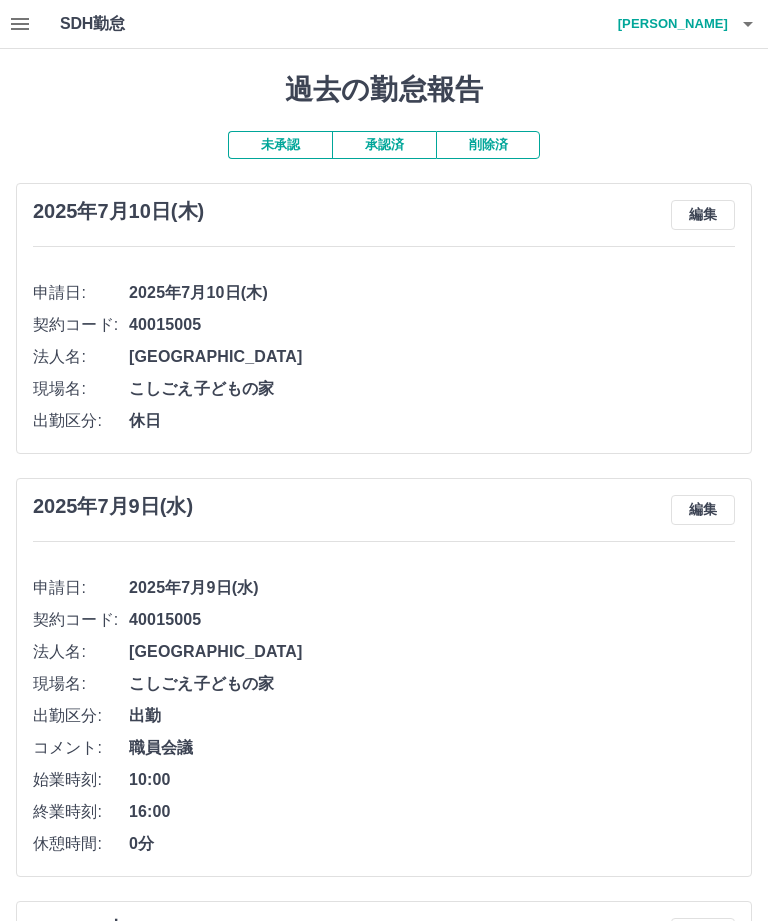 click on "編集" at bounding box center [703, 215] 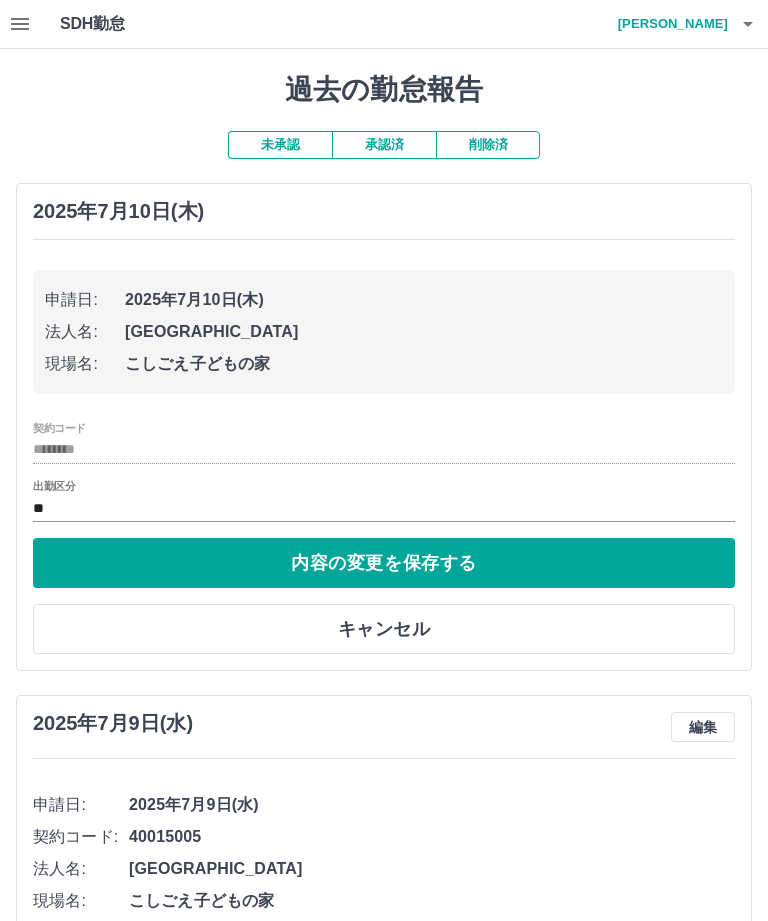click on "**" at bounding box center (384, 508) 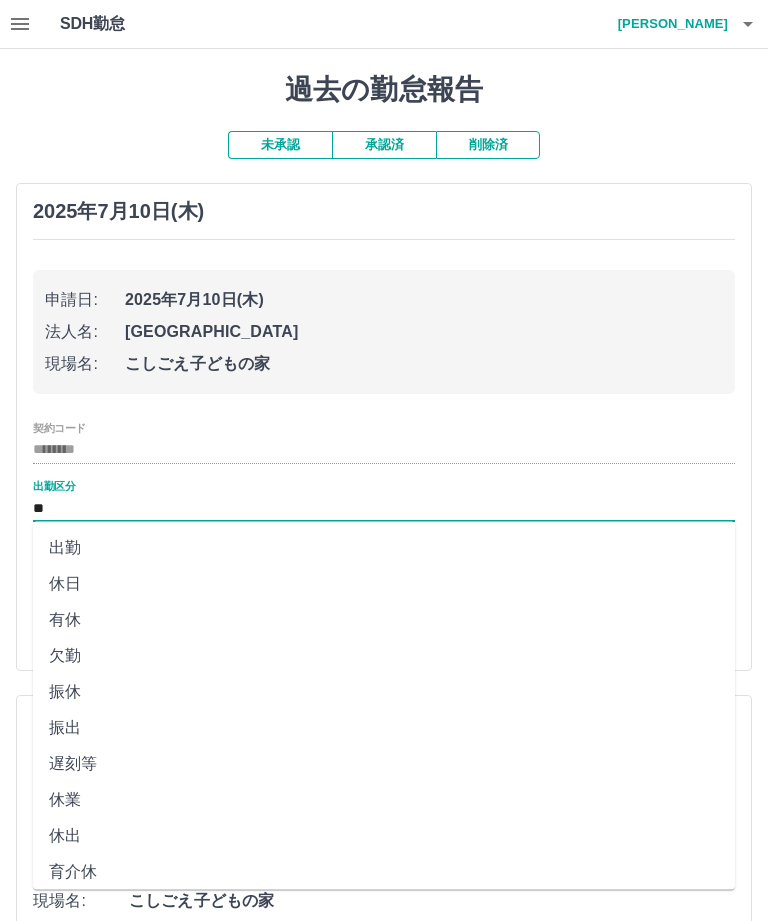 click on "休日" at bounding box center [384, 584] 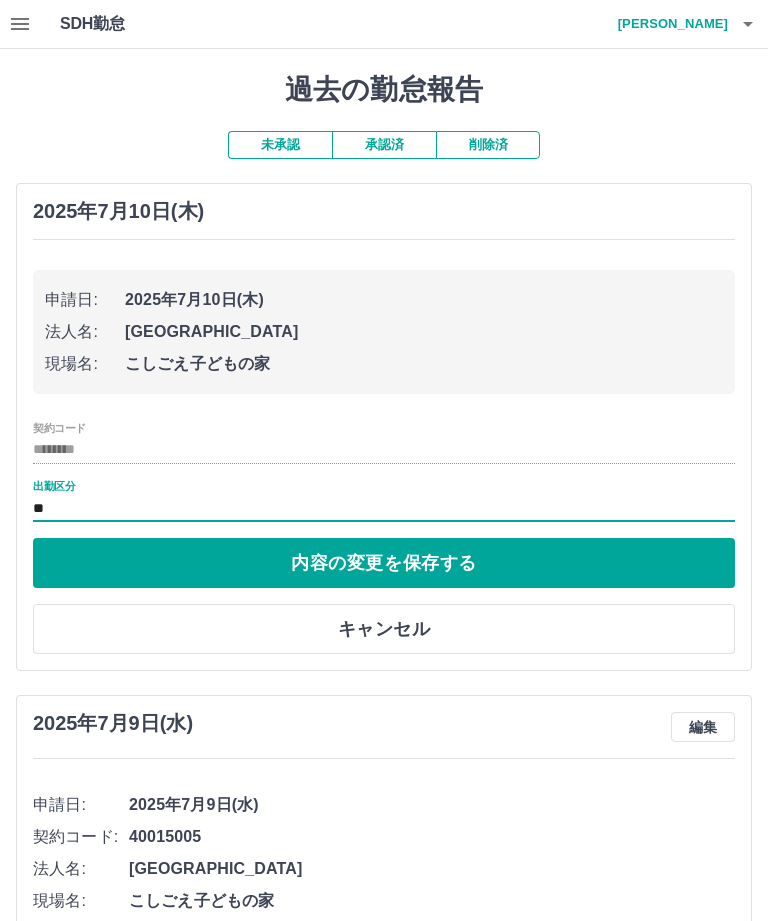 click on "[DATE](木) 申請日: [DATE](木) 法人名: [GEOGRAPHIC_DATA] 現場名: こしごえ子どもの家 契約コード ******** 出勤区分 ** 内容の変更を保存する キャンセル" at bounding box center [384, 427] 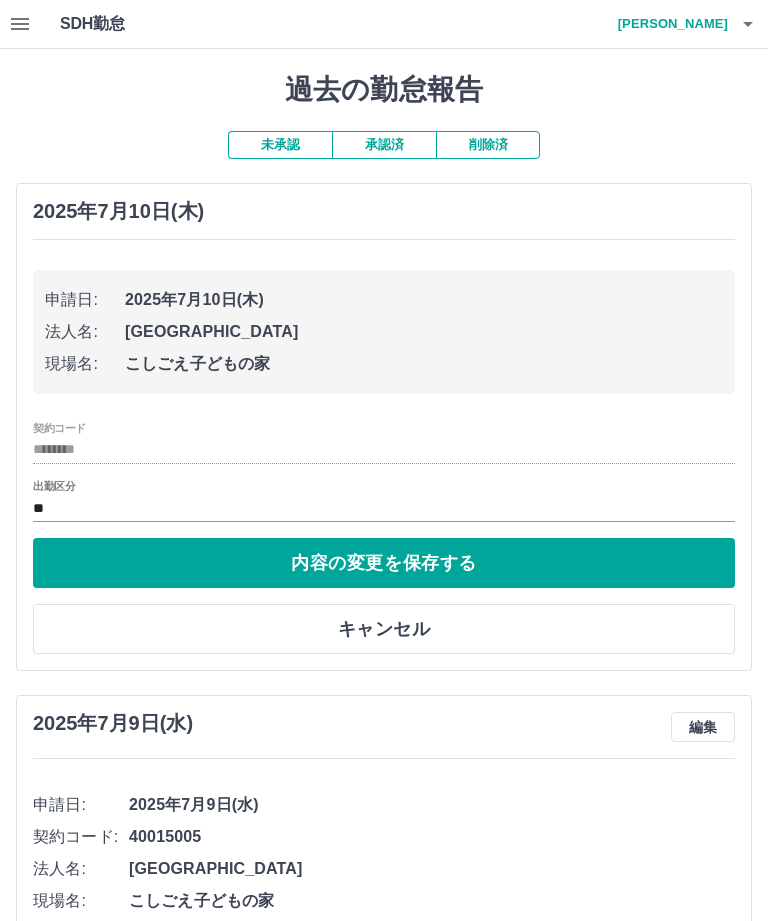 click on "**" at bounding box center [384, 508] 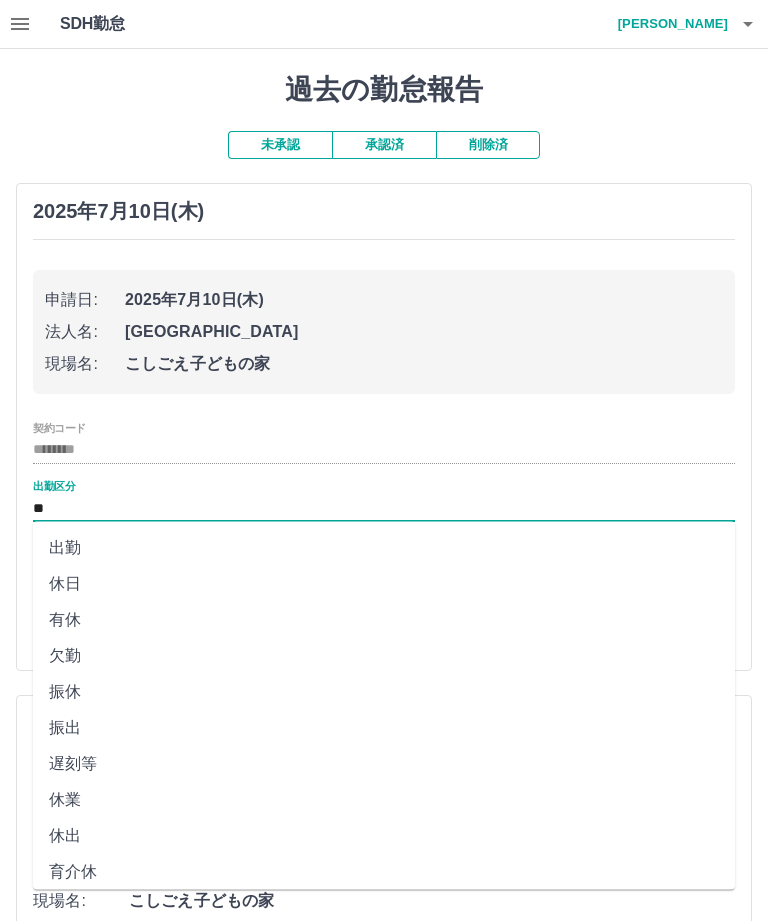 scroll, scrollTop: 0, scrollLeft: 0, axis: both 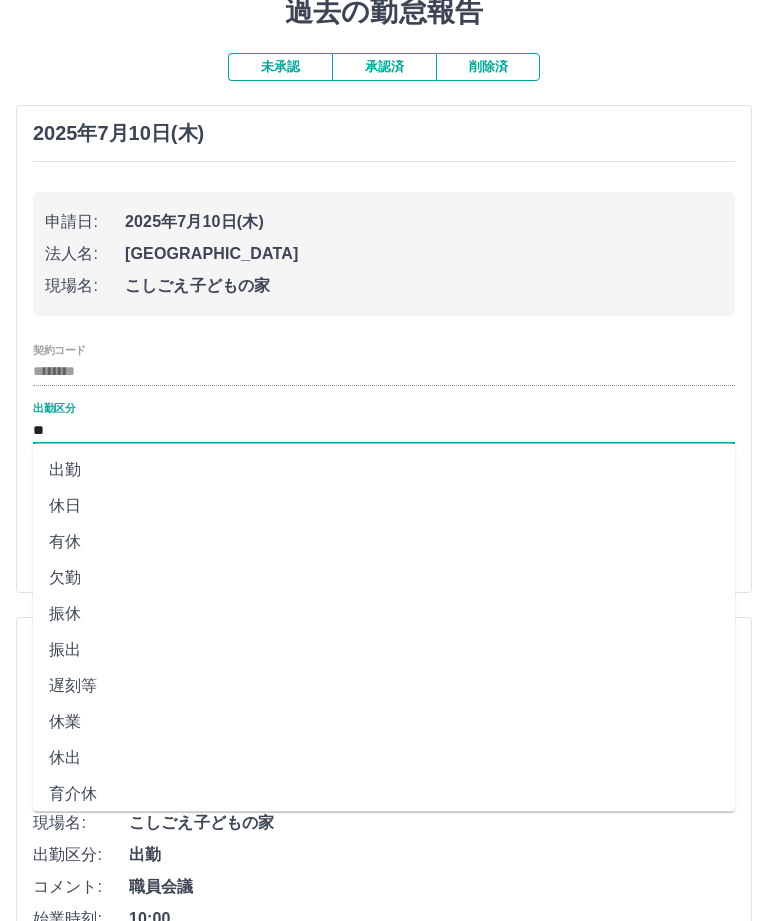 click on "出勤" at bounding box center [384, 470] 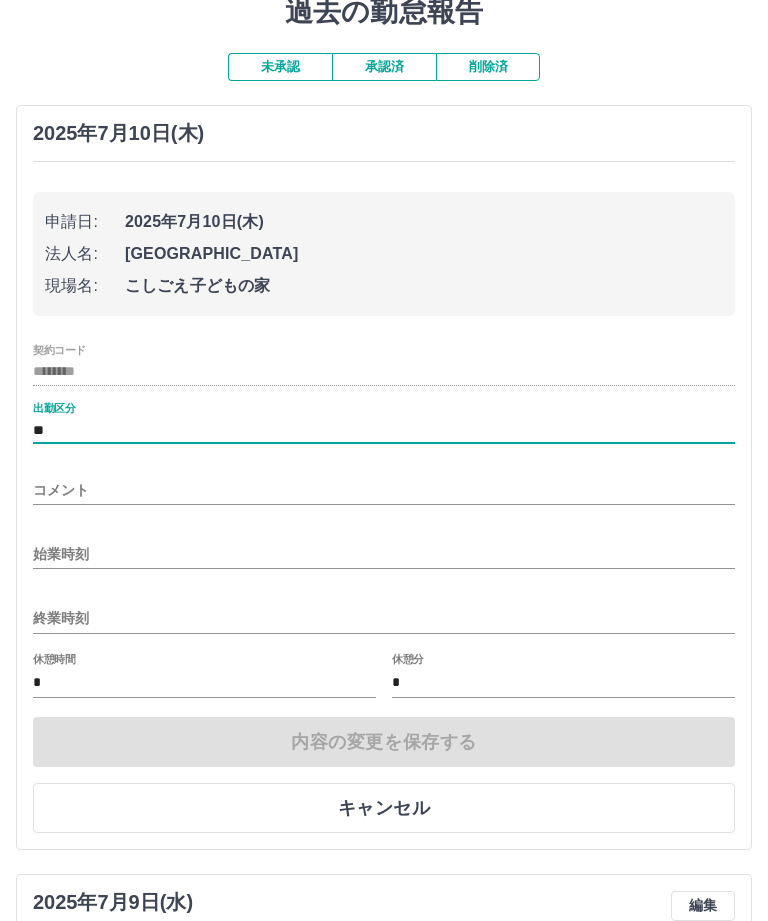 click on "コメント" at bounding box center (384, 490) 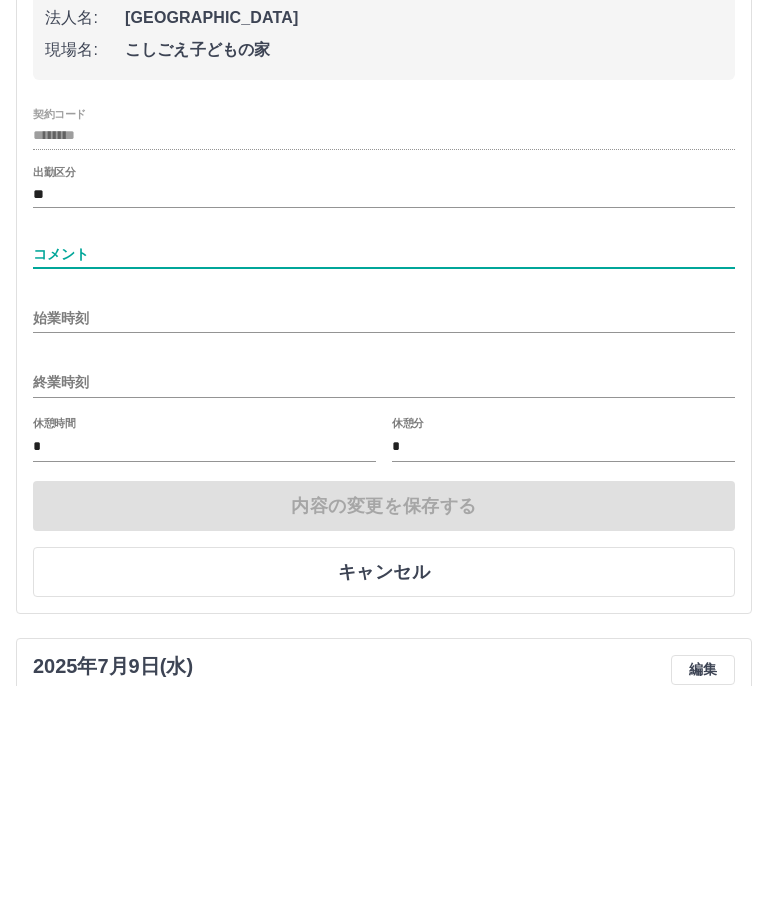 click on "始業時刻" at bounding box center [384, 554] 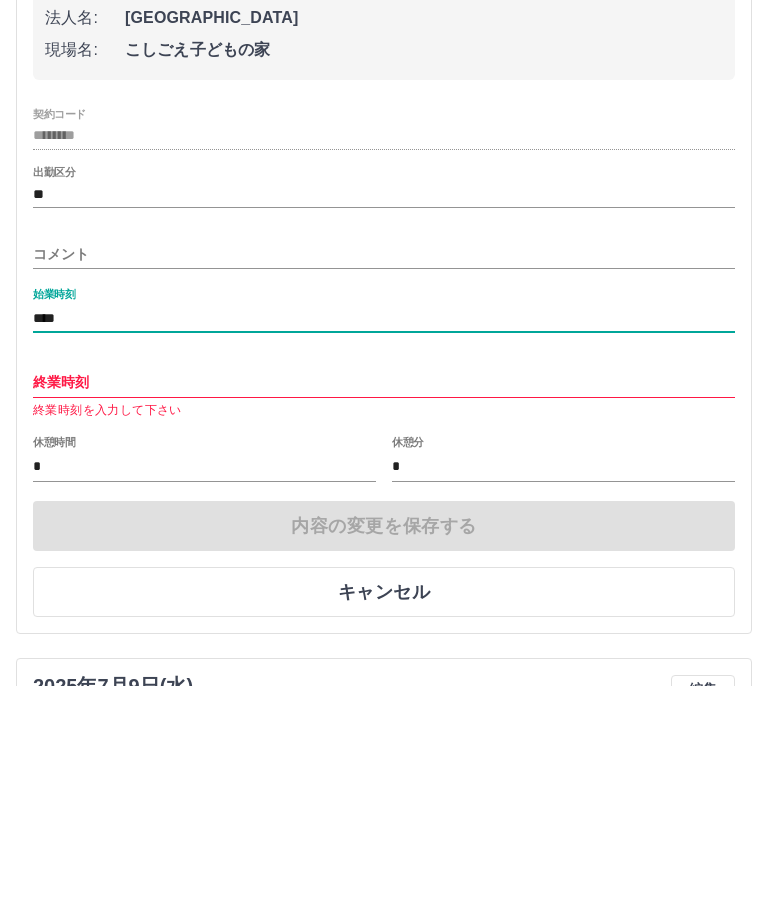 type on "****" 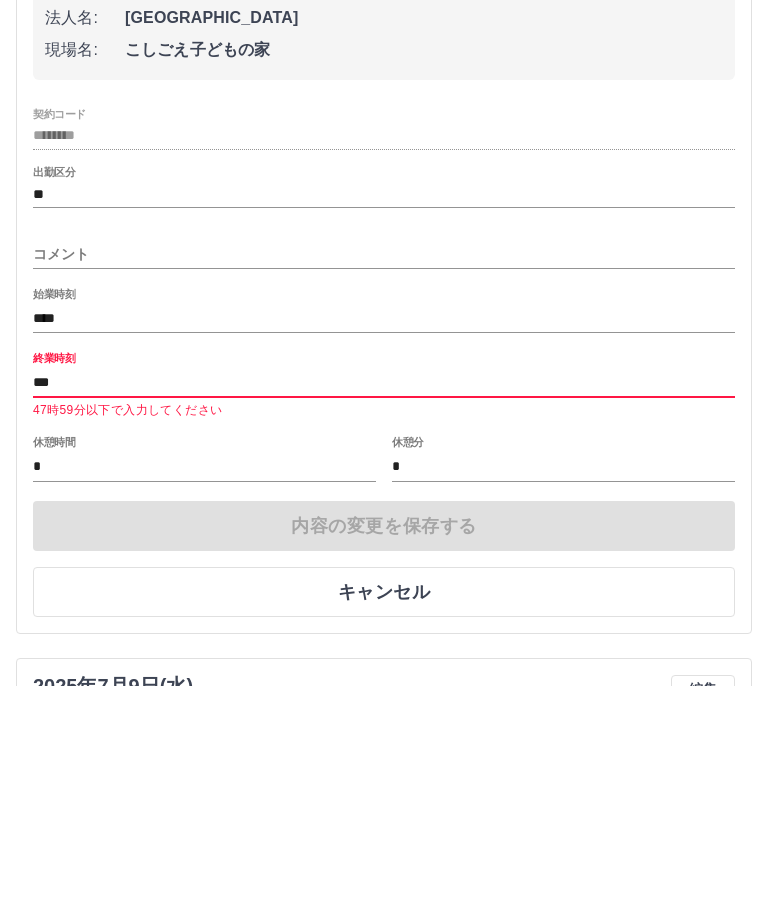 type on "****" 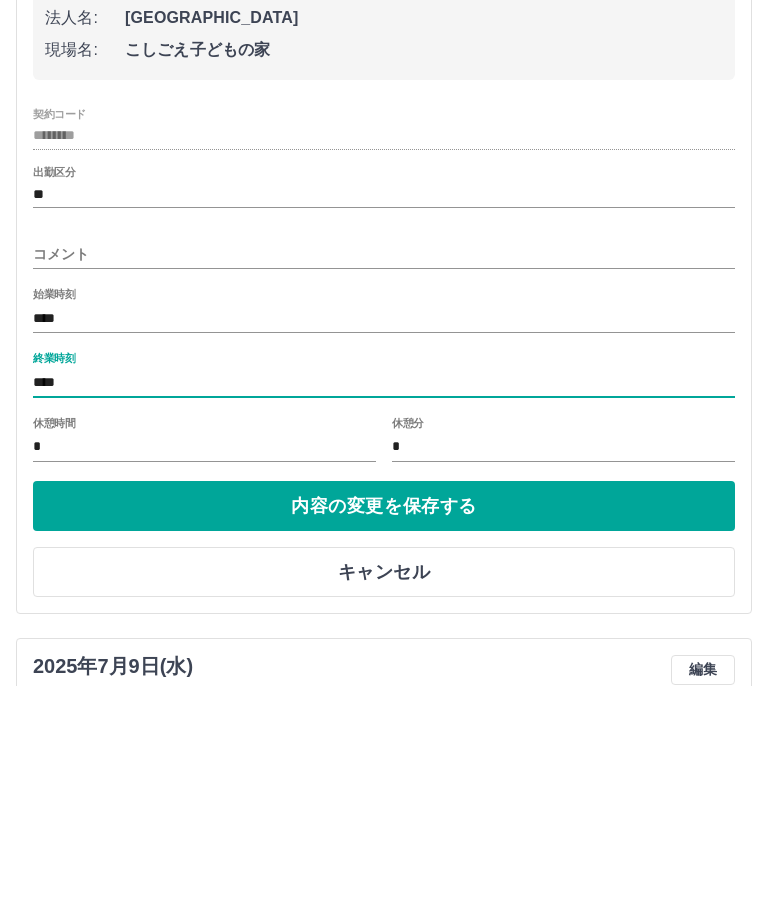 click on "内容の変更を保存する" at bounding box center [384, 742] 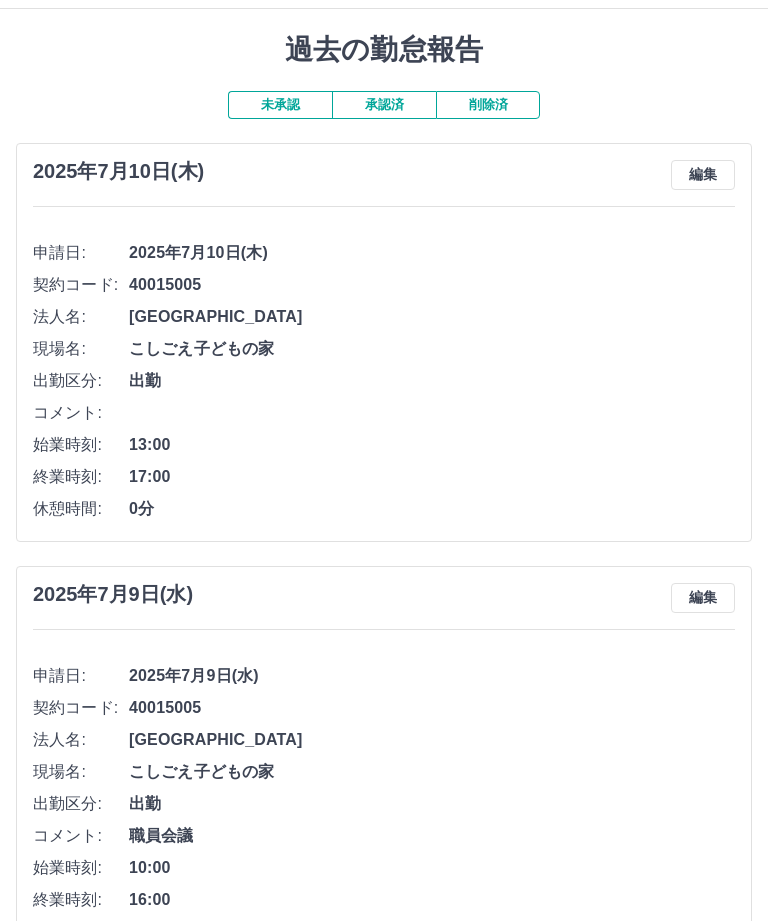 scroll, scrollTop: 0, scrollLeft: 0, axis: both 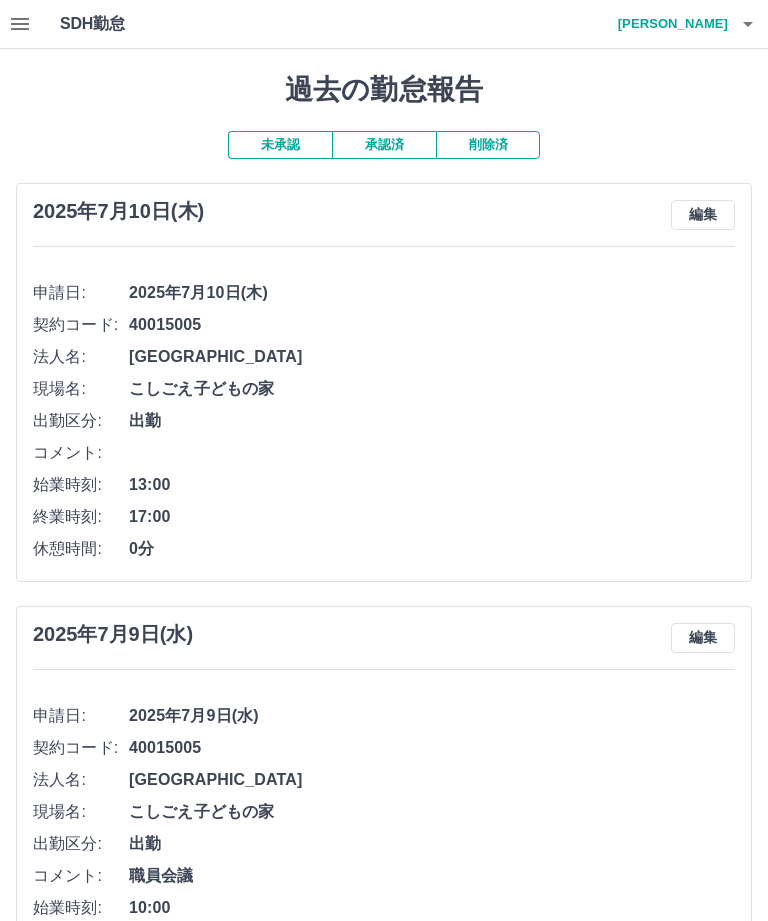 click 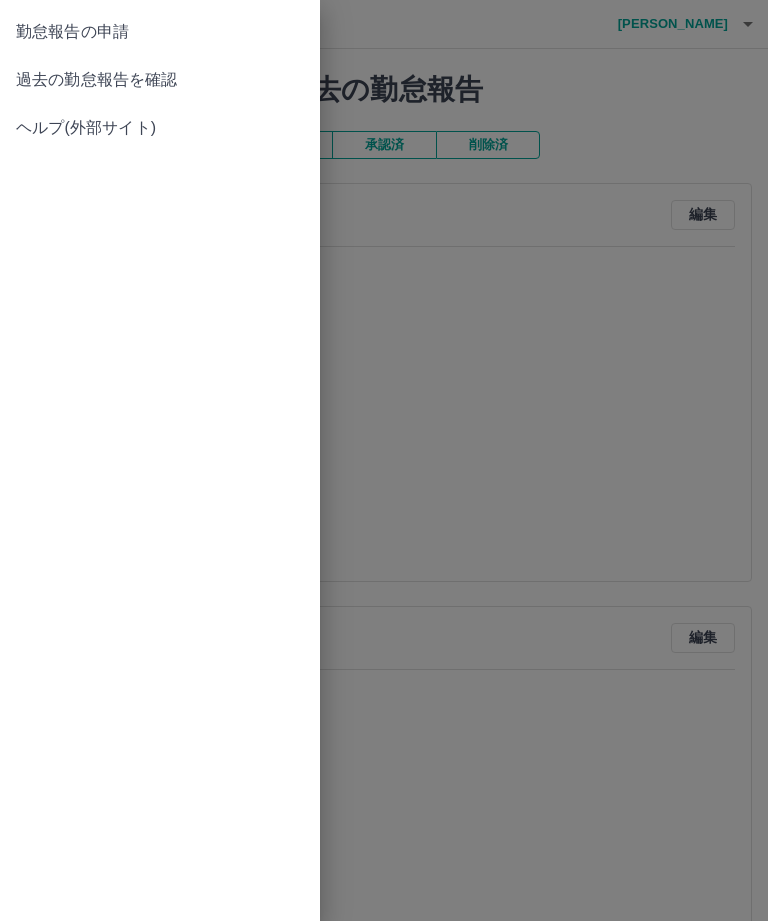 click on "勤怠報告の申請" at bounding box center (160, 32) 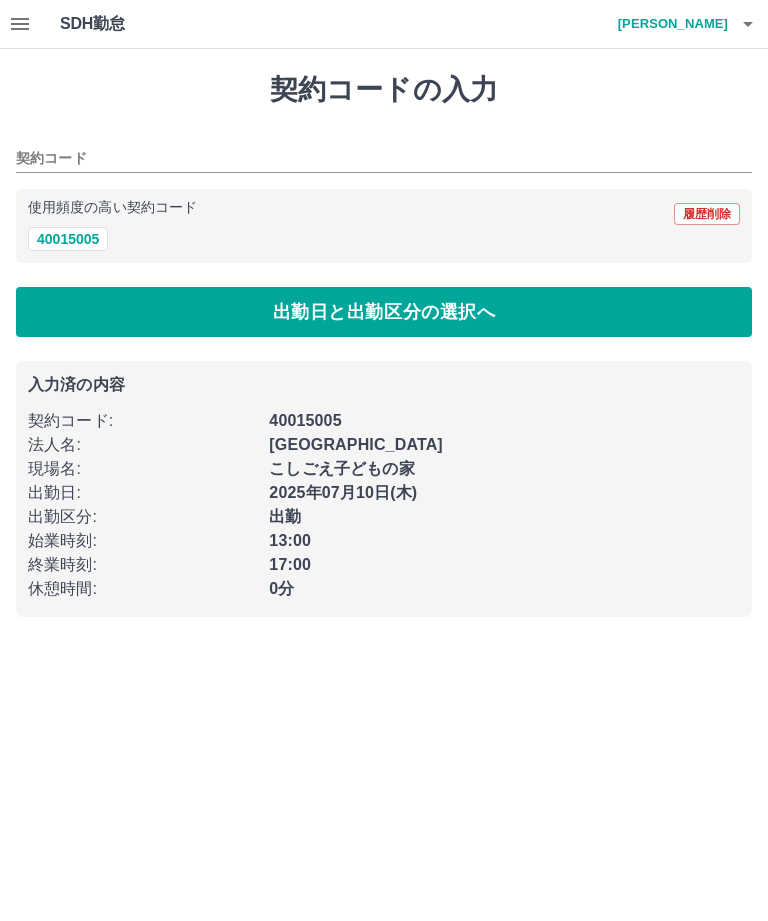 type on "********" 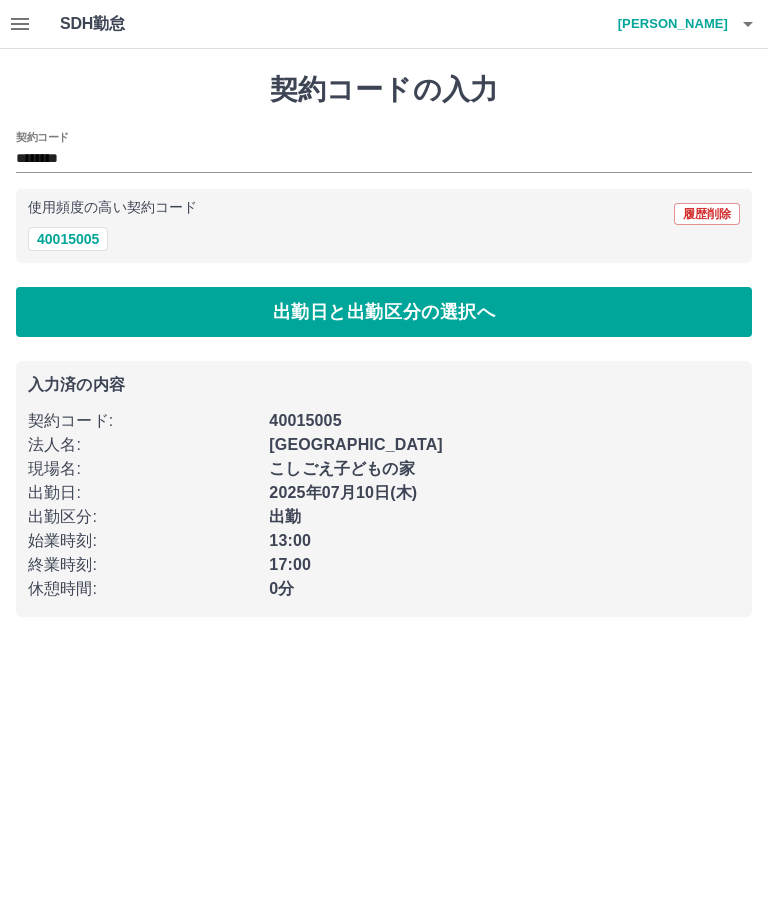 click on "40015005" at bounding box center [68, 239] 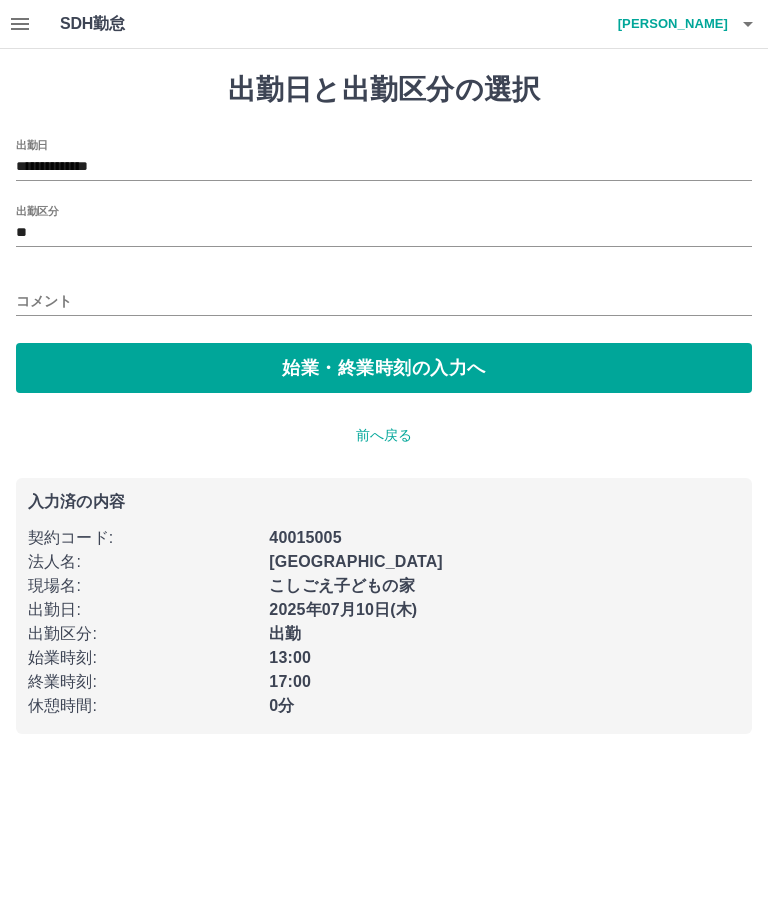 click on "**********" at bounding box center (384, 167) 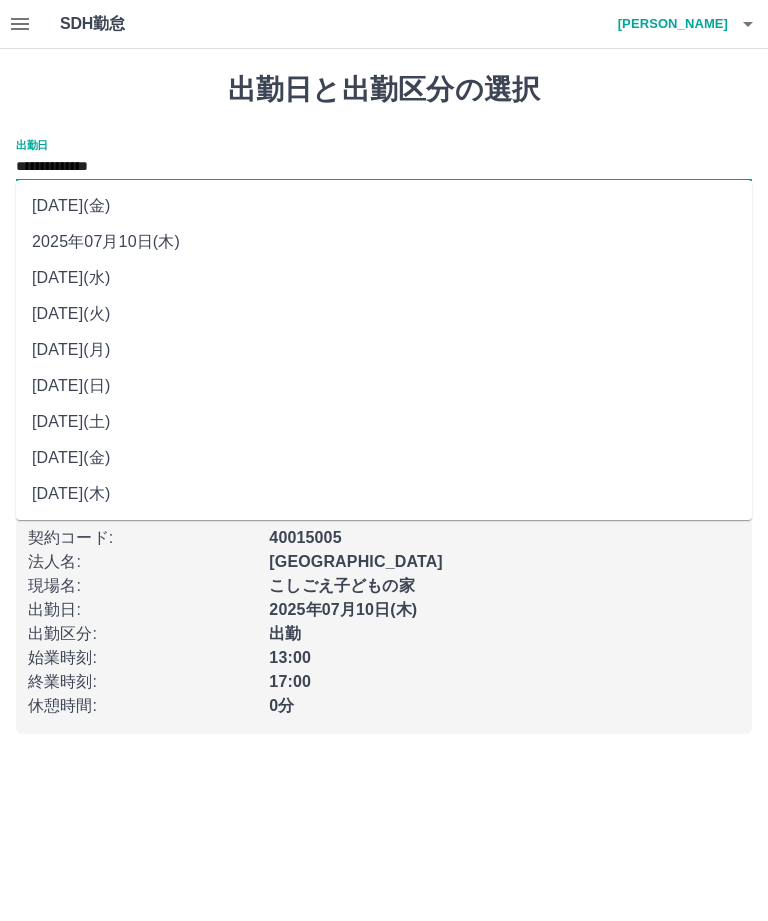 click on "[DATE](金)" at bounding box center (384, 206) 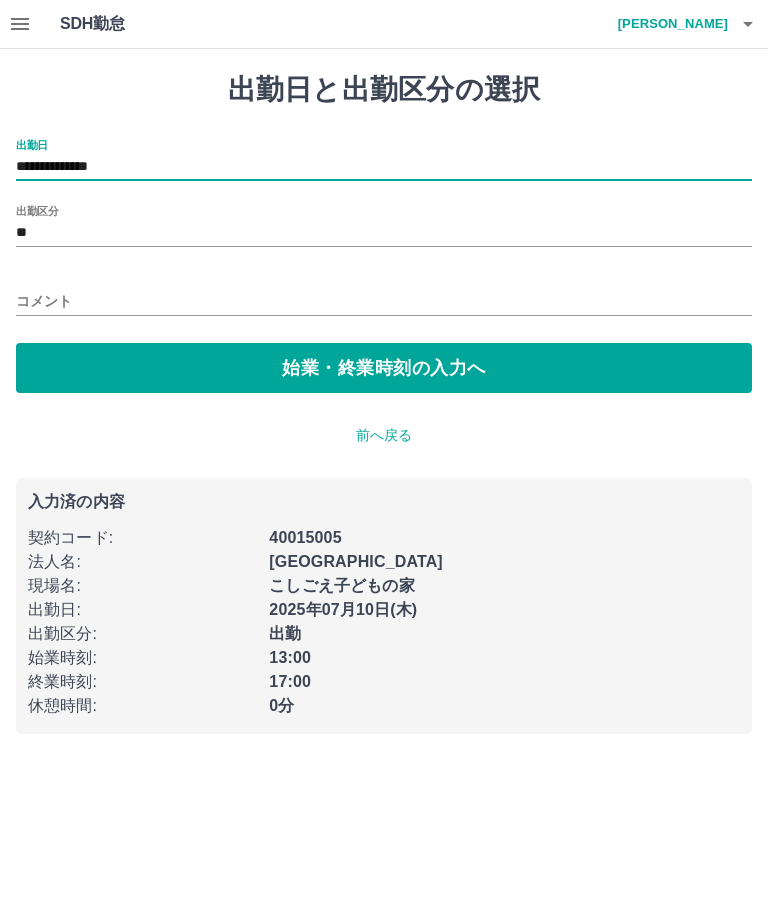 click on "**" at bounding box center [384, 233] 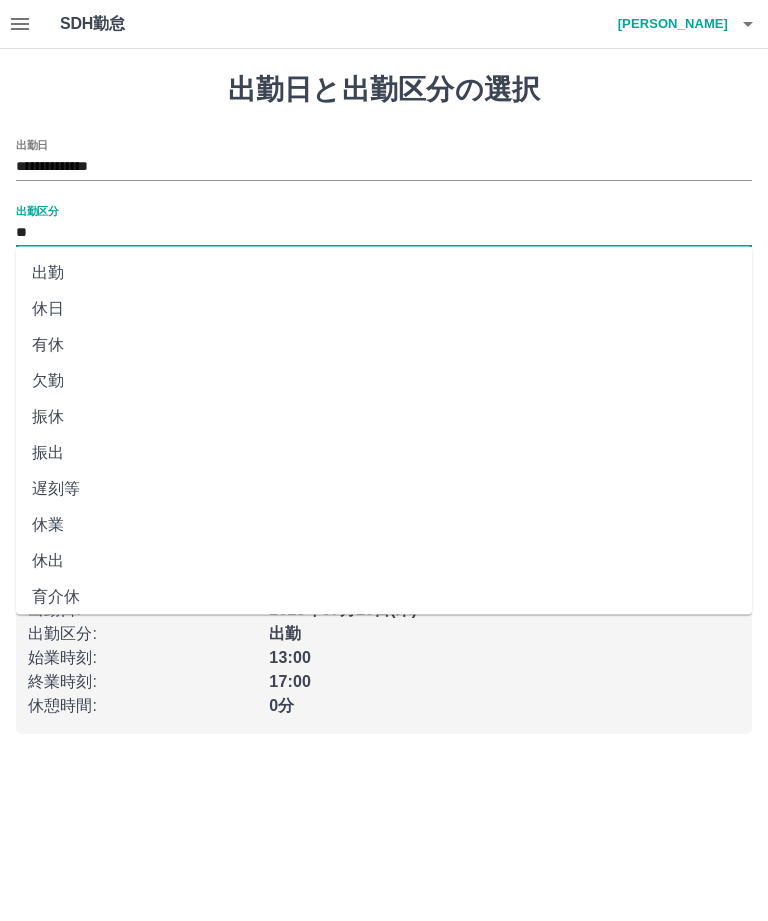 click on "休日" at bounding box center [384, 309] 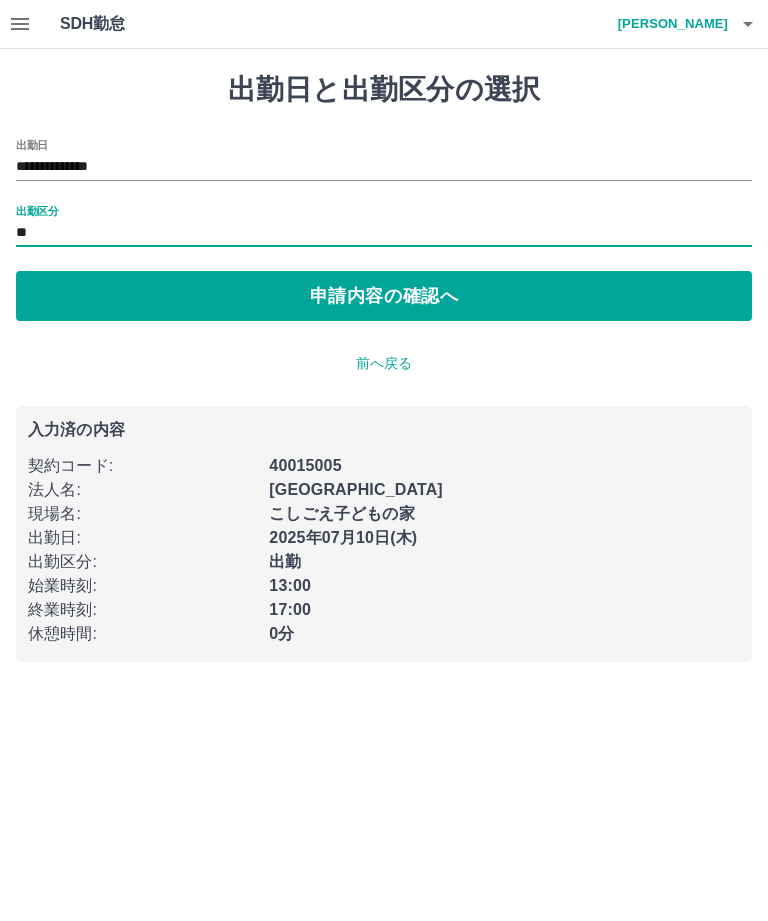 click on "申請内容の確認へ" at bounding box center (384, 296) 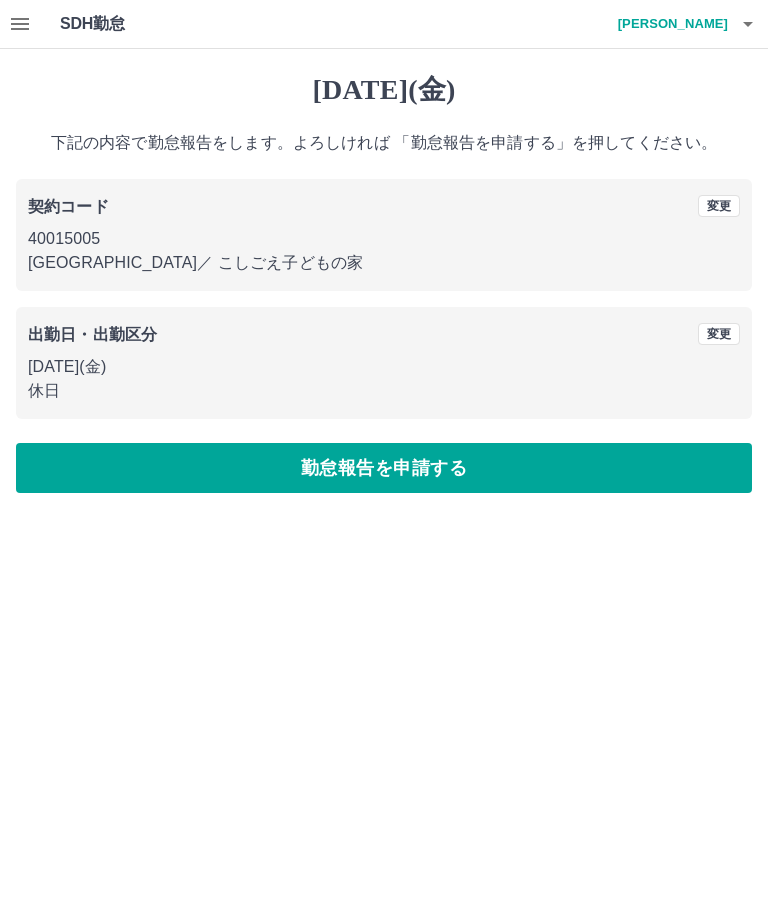 click on "勤怠報告を申請する" at bounding box center (384, 468) 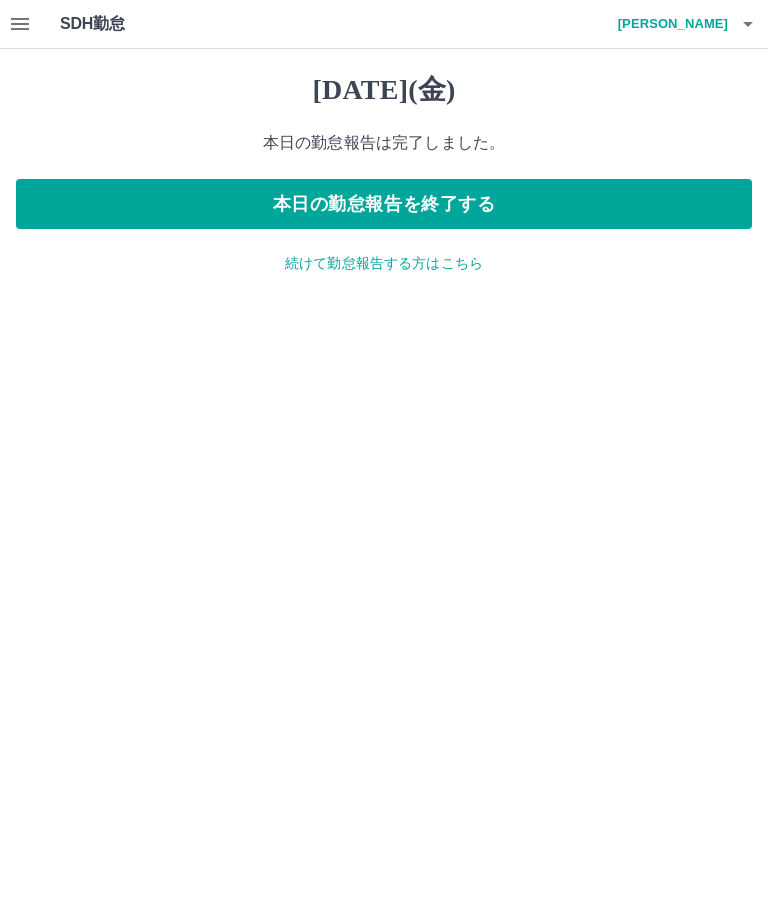 click 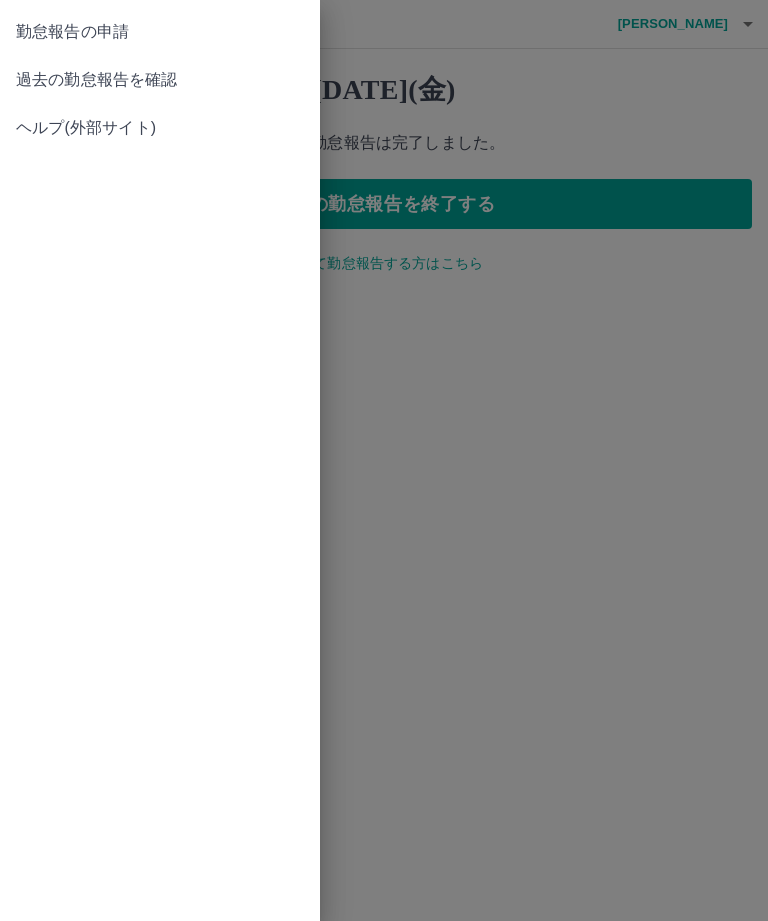 click at bounding box center [384, 460] 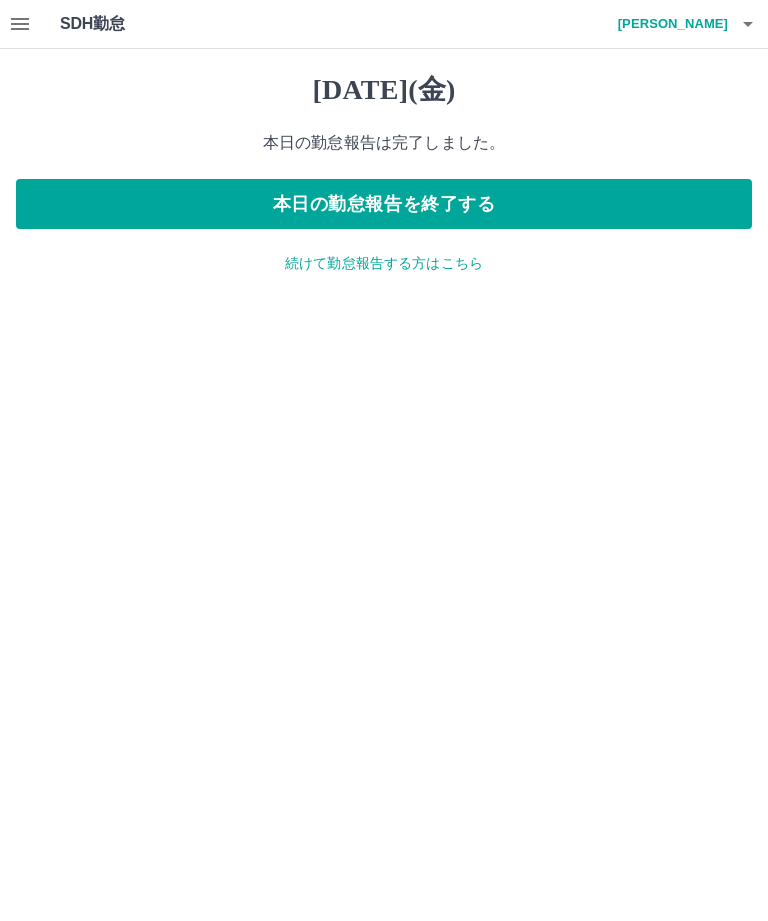 click on "本日の勤怠報告を終了する" at bounding box center [384, 204] 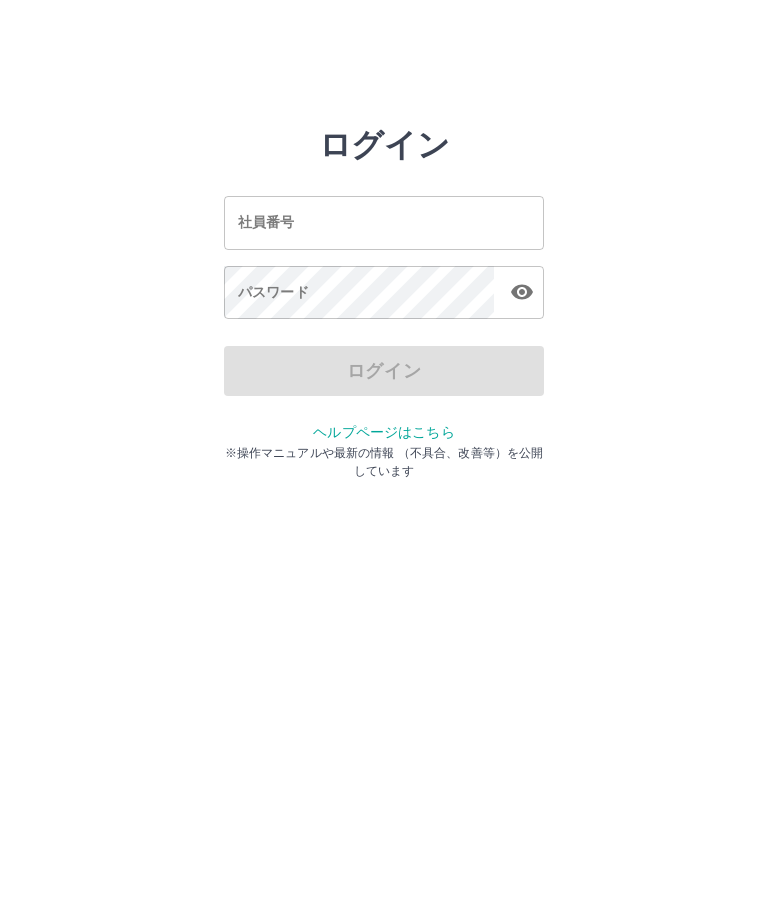 scroll, scrollTop: 0, scrollLeft: 0, axis: both 